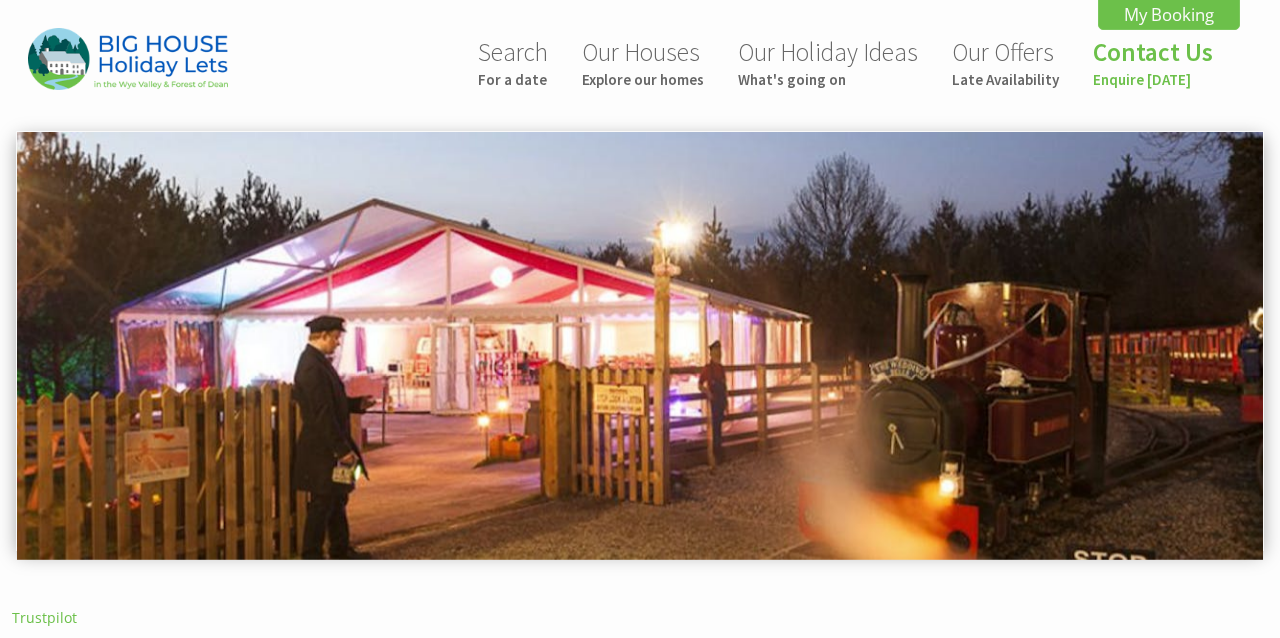 scroll, scrollTop: 709, scrollLeft: 0, axis: vertical 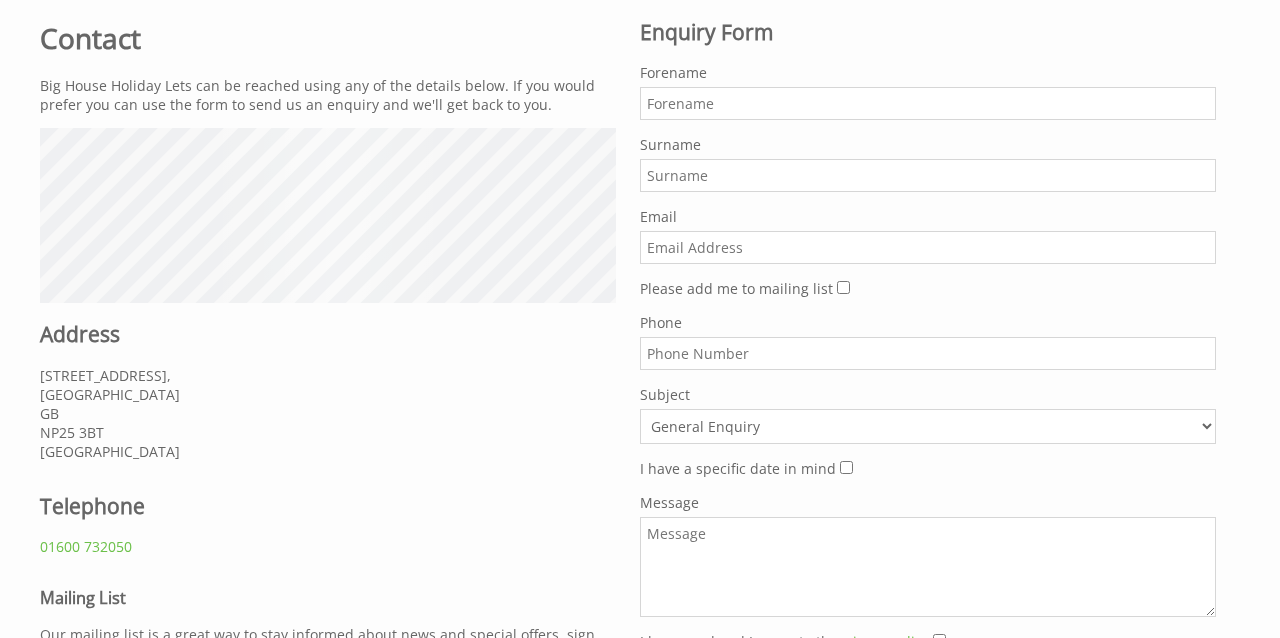 drag, startPoint x: 717, startPoint y: 243, endPoint x: 714, endPoint y: 225, distance: 18.248287 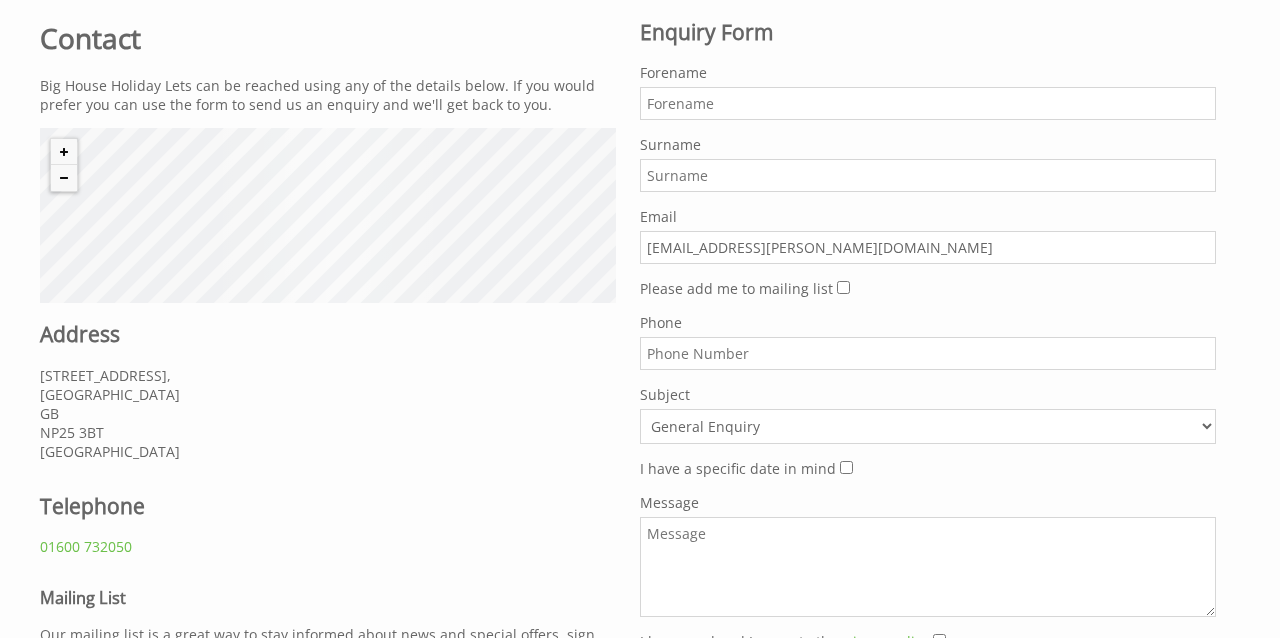 type on "niya.pollock@gmail.com" 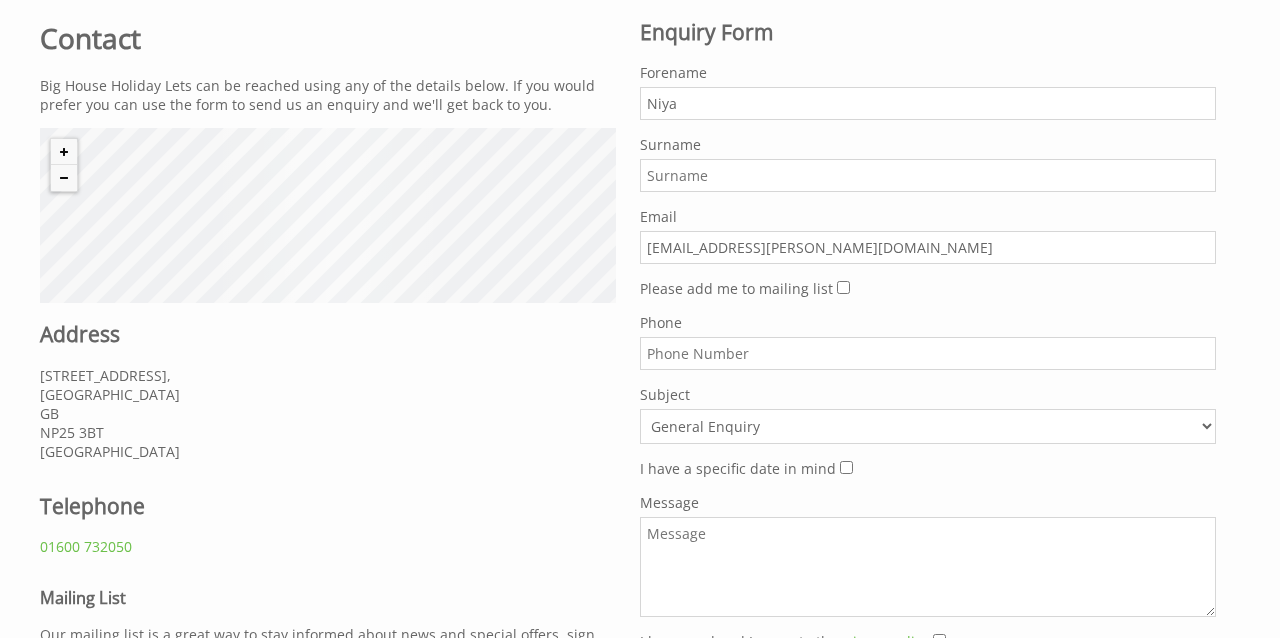 type on "Niya" 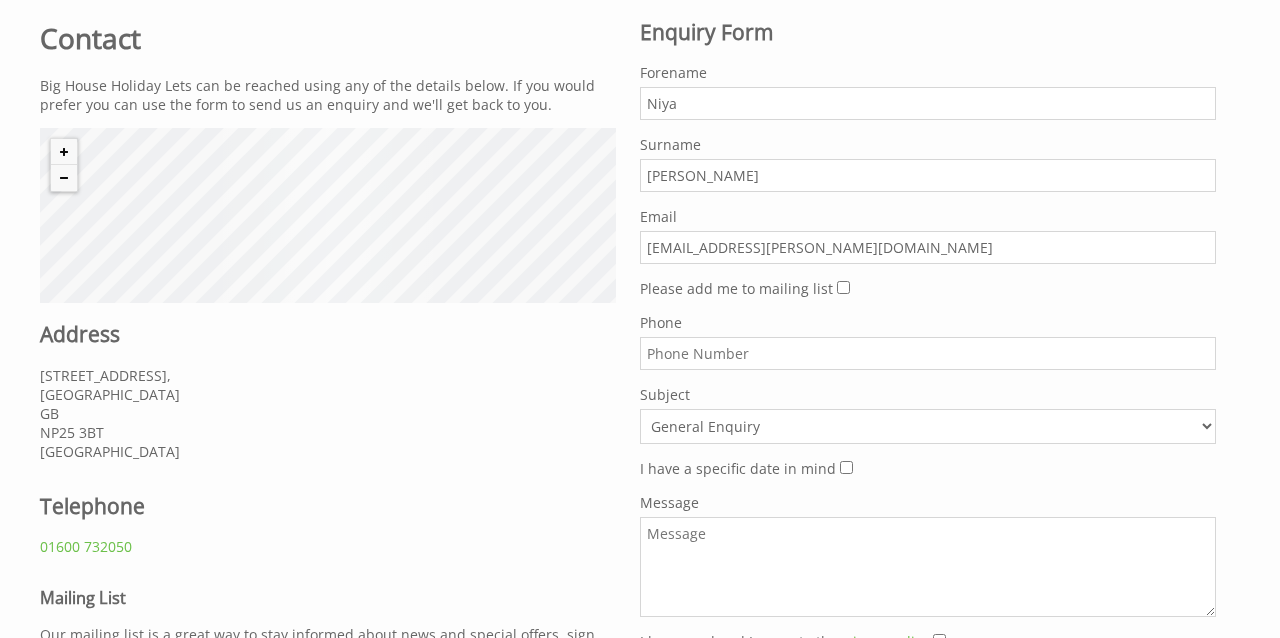 type on "Pollock" 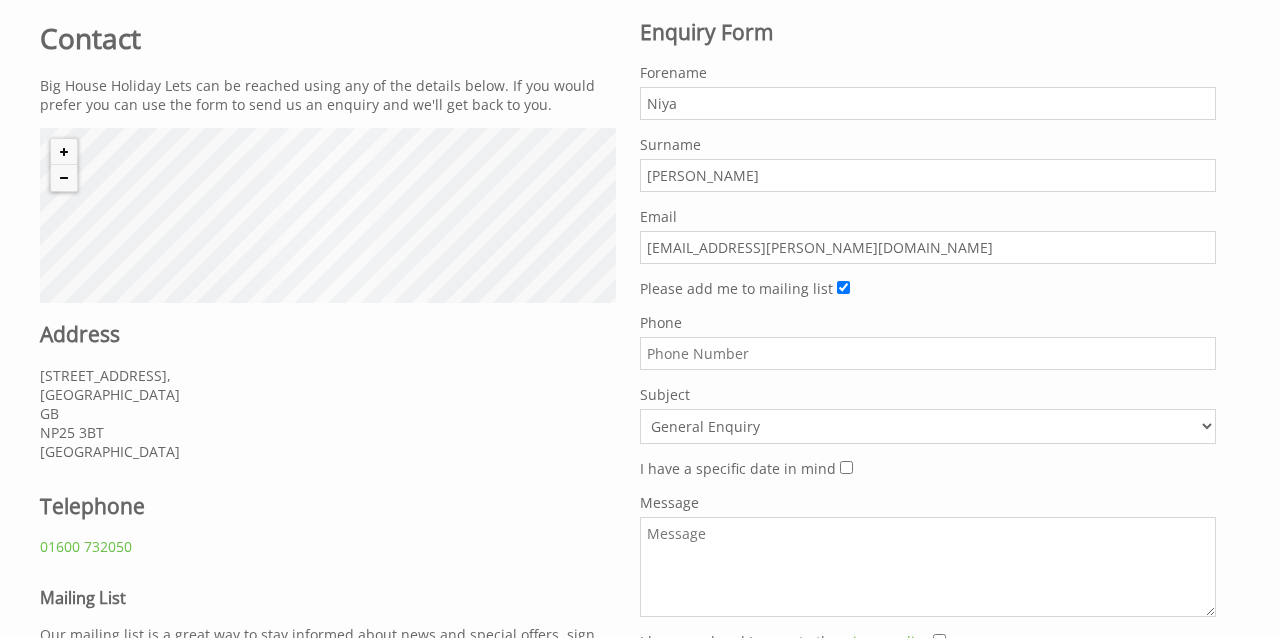 click on "Message" at bounding box center [928, 567] 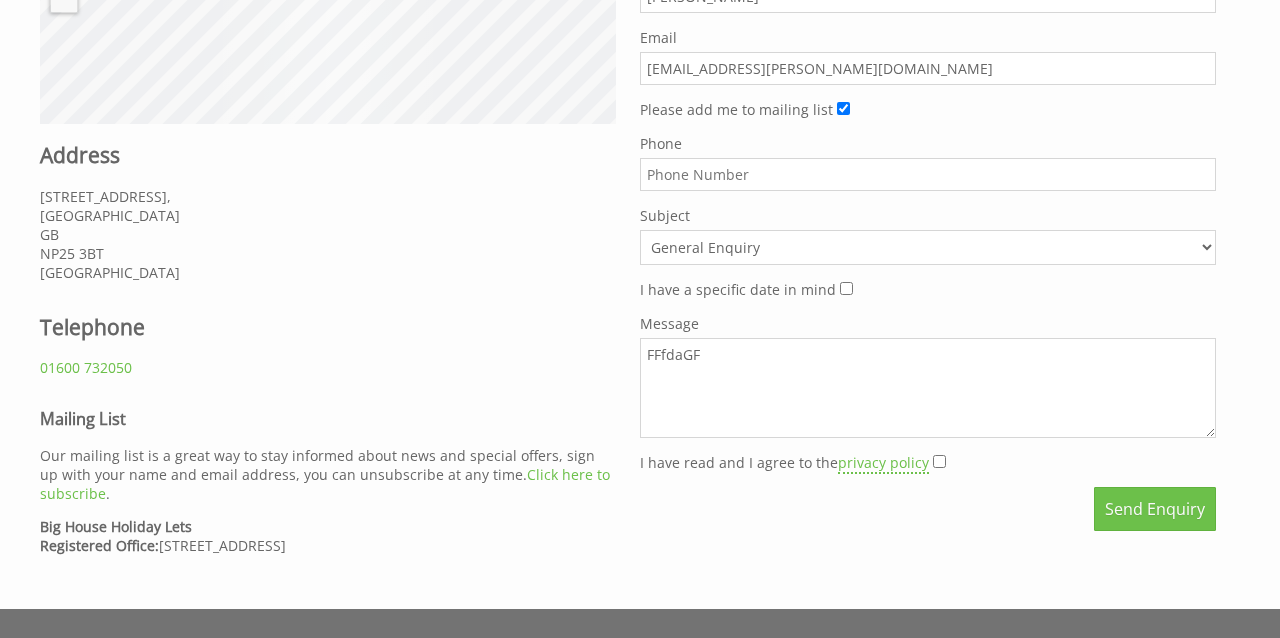 scroll, scrollTop: 813, scrollLeft: 0, axis: vertical 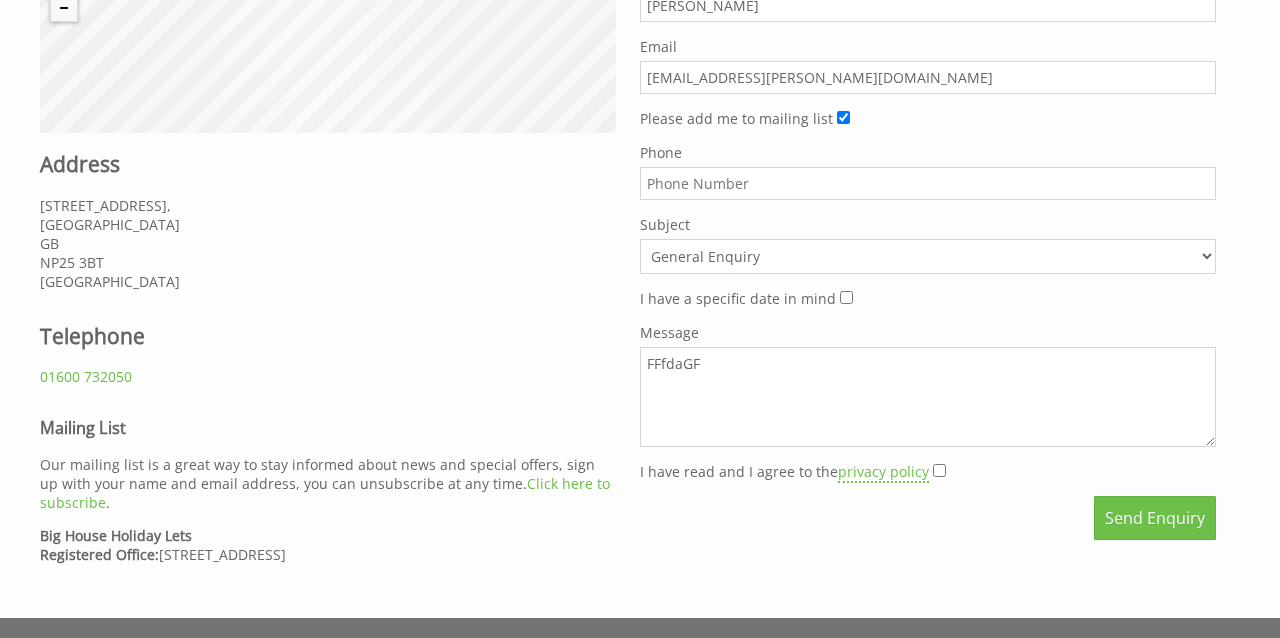 type on "FFfdaGF" 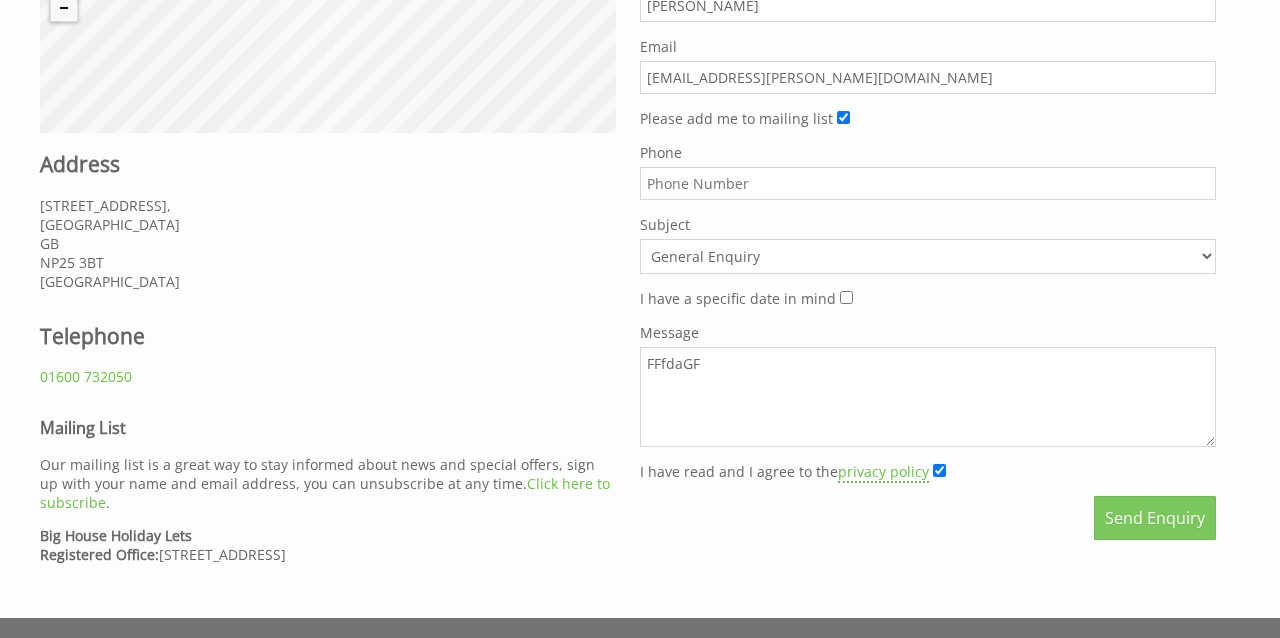 click on "Send Enquiry" at bounding box center (1155, 518) 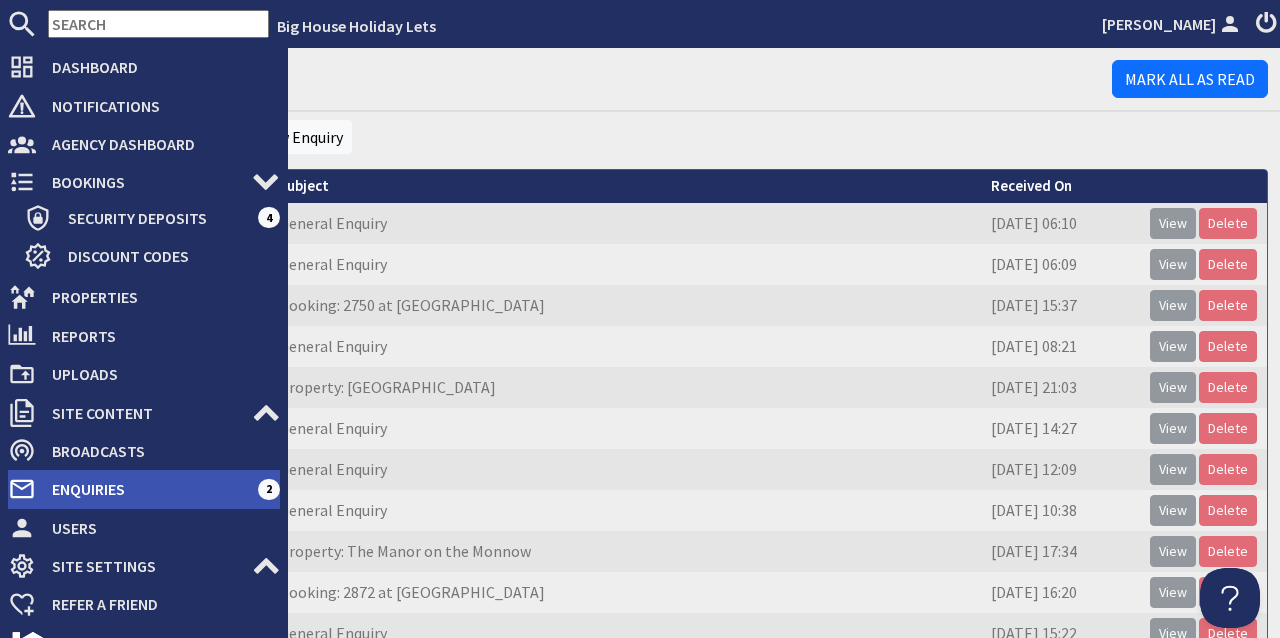 scroll, scrollTop: 0, scrollLeft: 0, axis: both 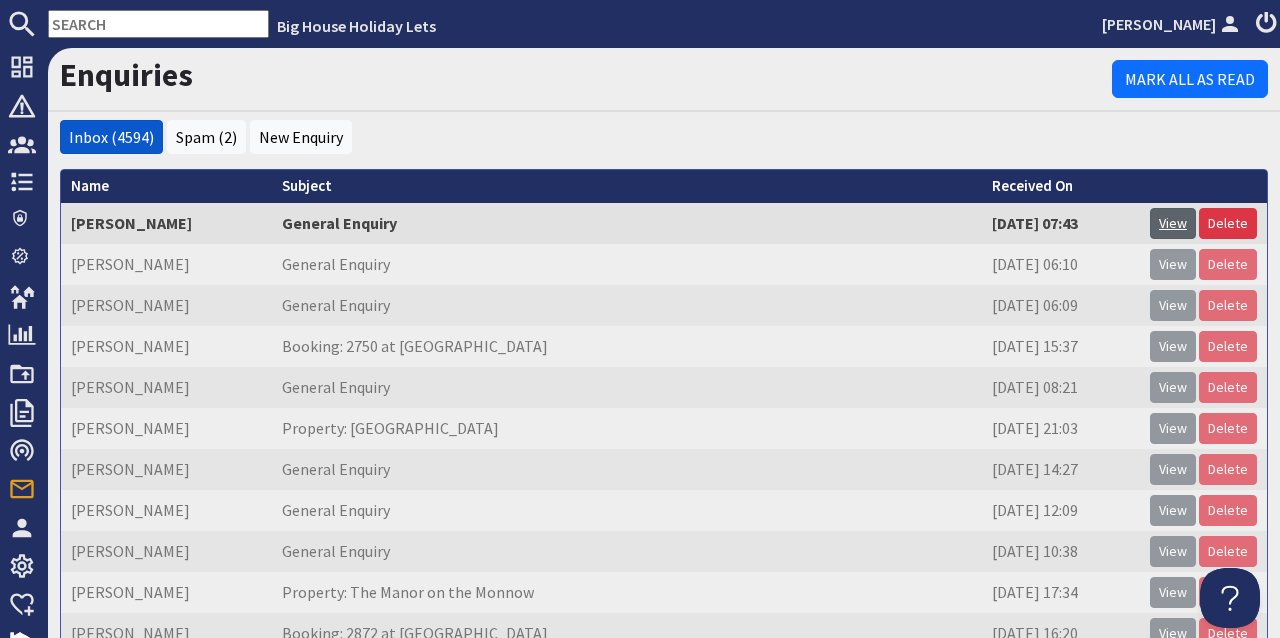 click on "View" at bounding box center [1173, 223] 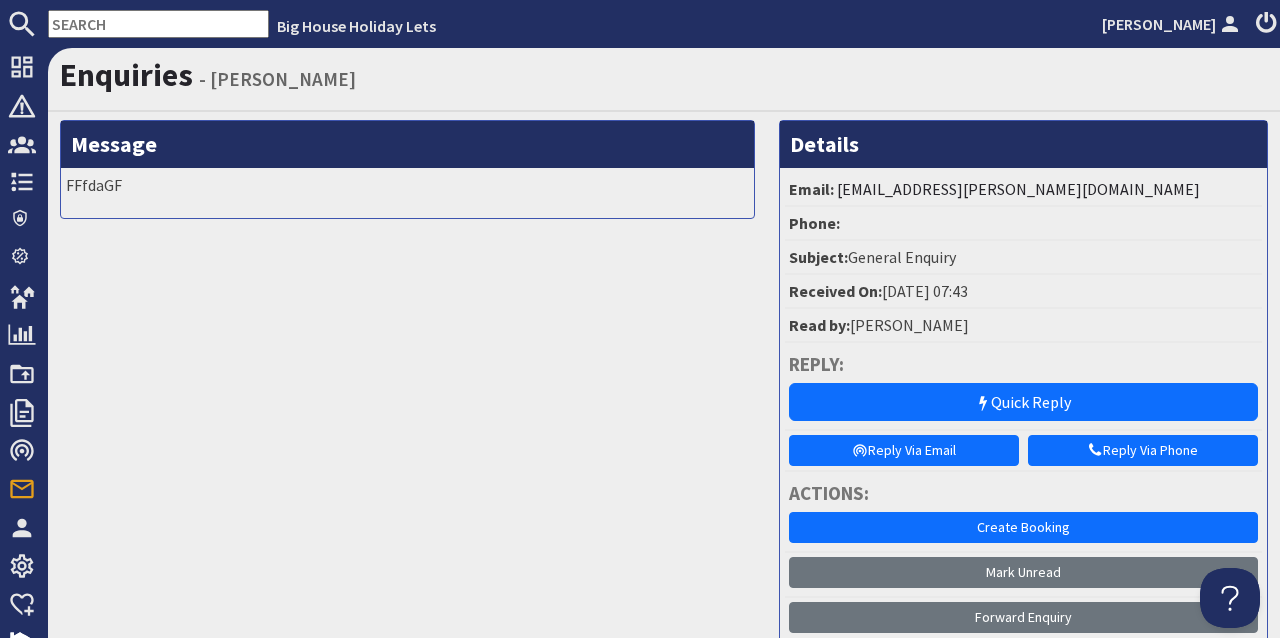 scroll, scrollTop: 0, scrollLeft: 0, axis: both 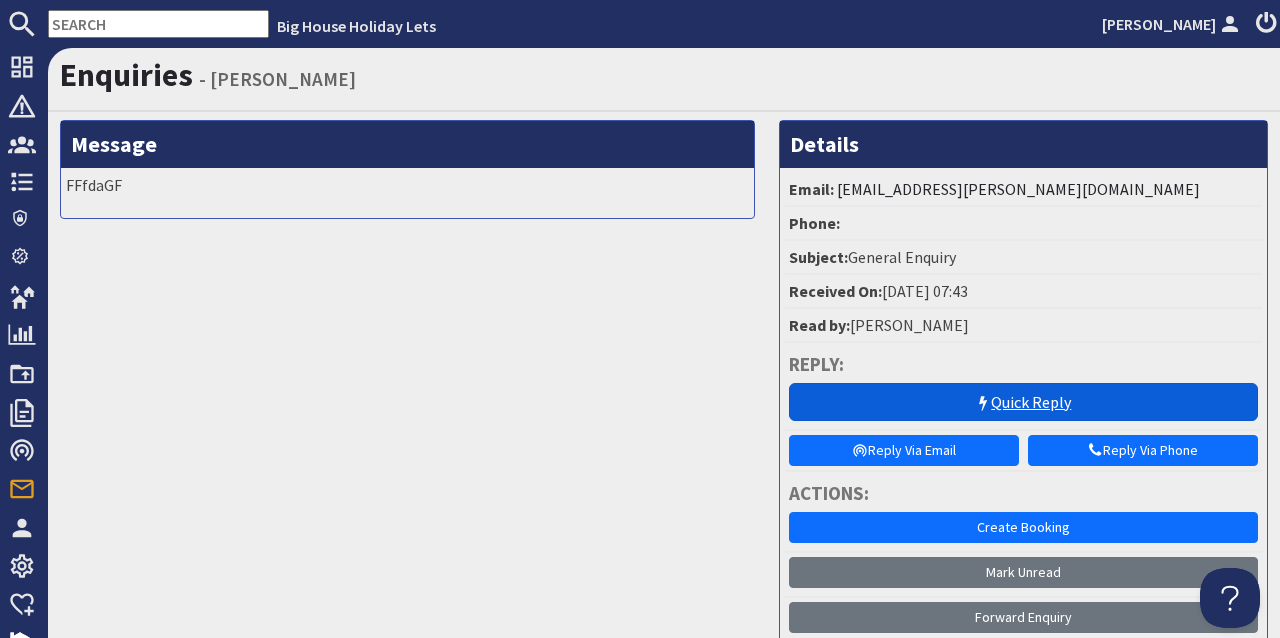 click on "Quick Reply" at bounding box center [1023, 402] 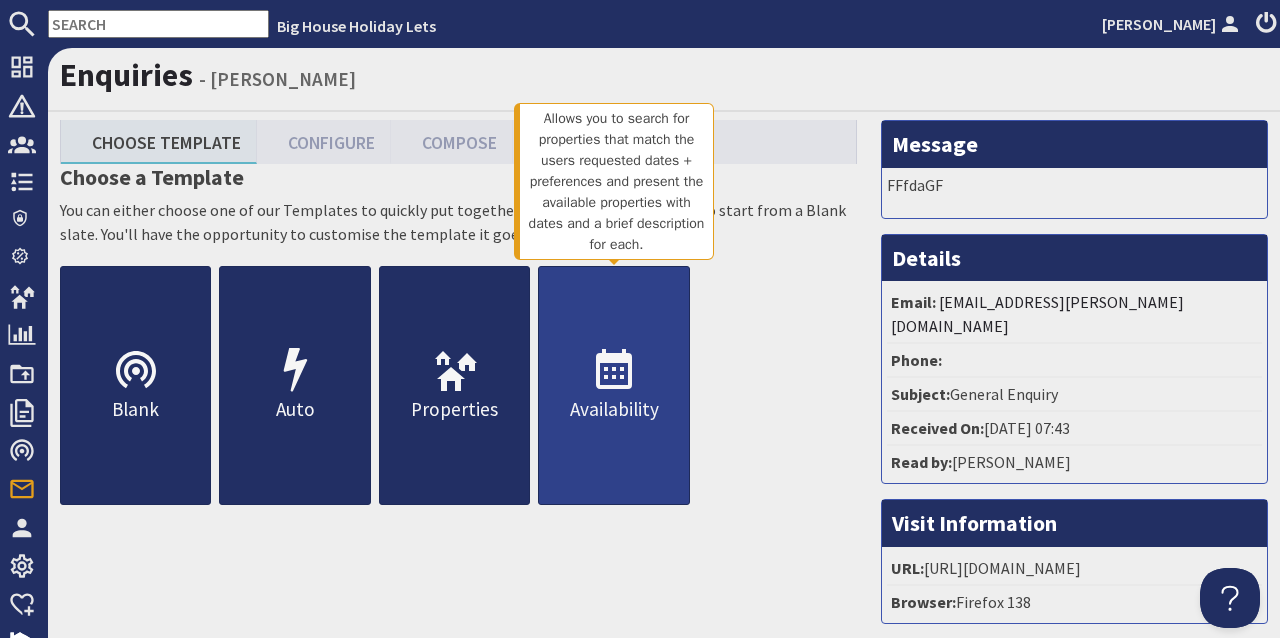 scroll, scrollTop: 0, scrollLeft: 0, axis: both 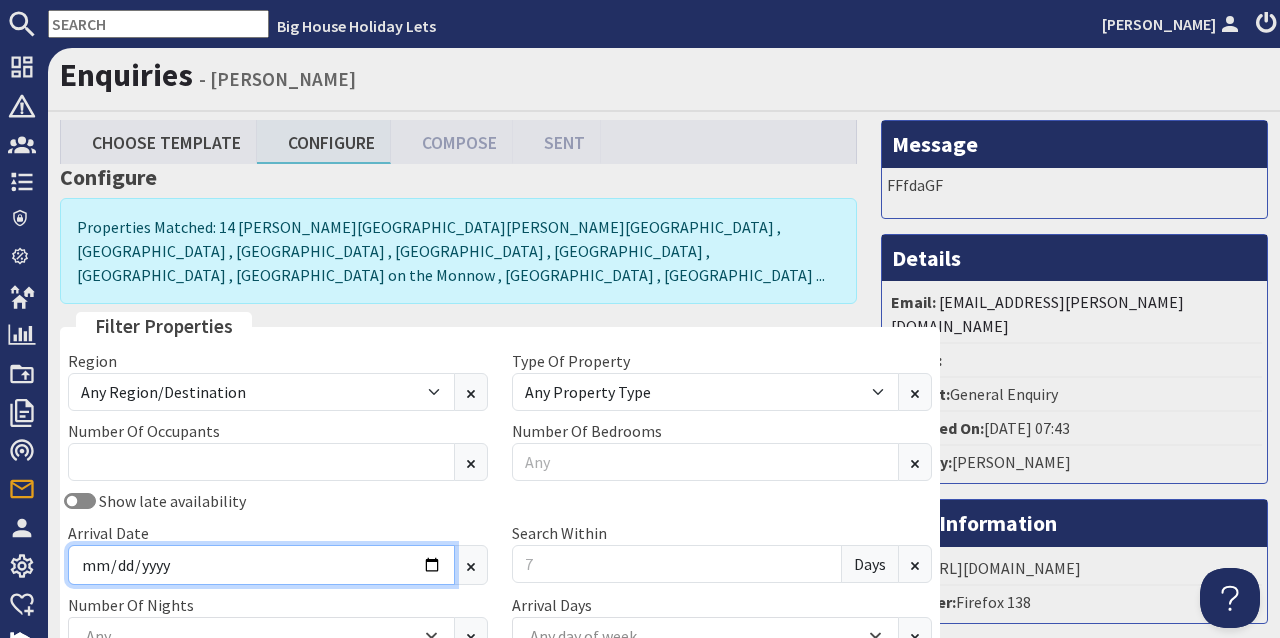 click on "Arrival Date" at bounding box center (261, 565) 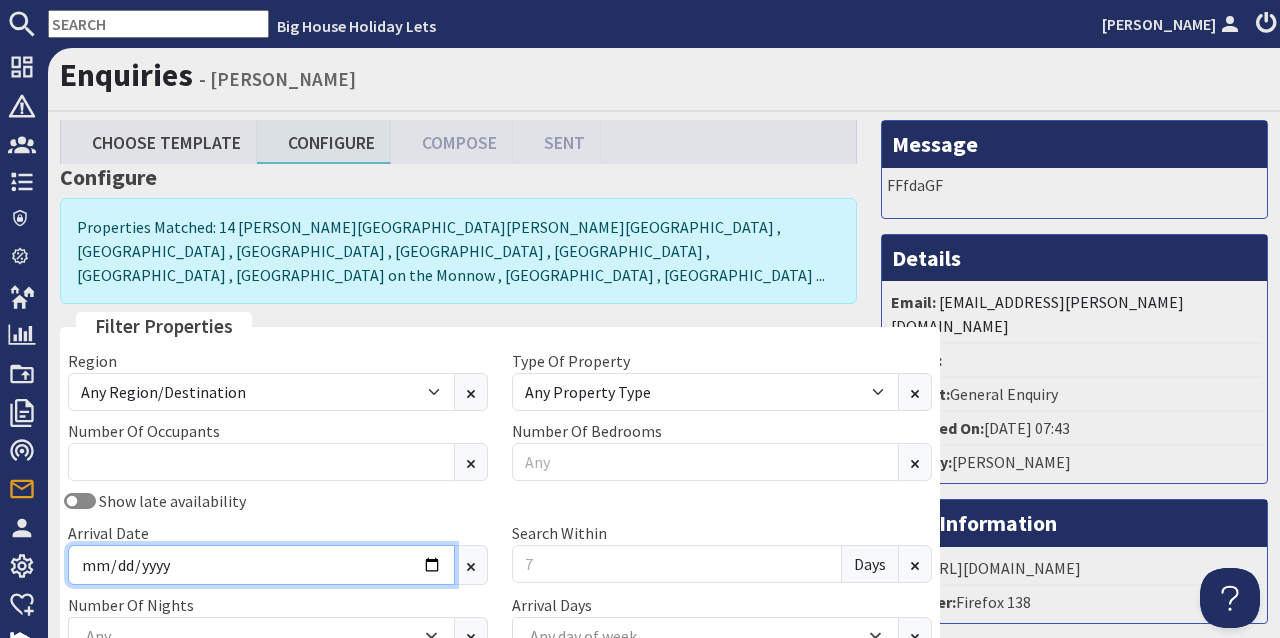 type on "2026-02-13" 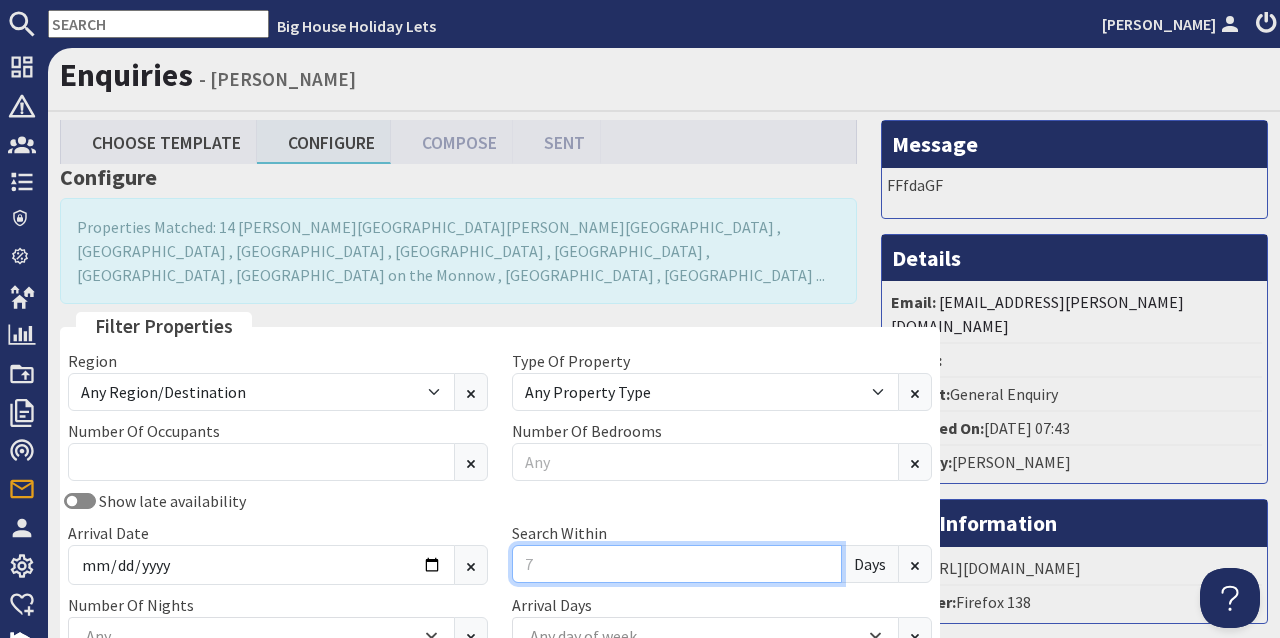 click on "Search Within" at bounding box center (677, 564) 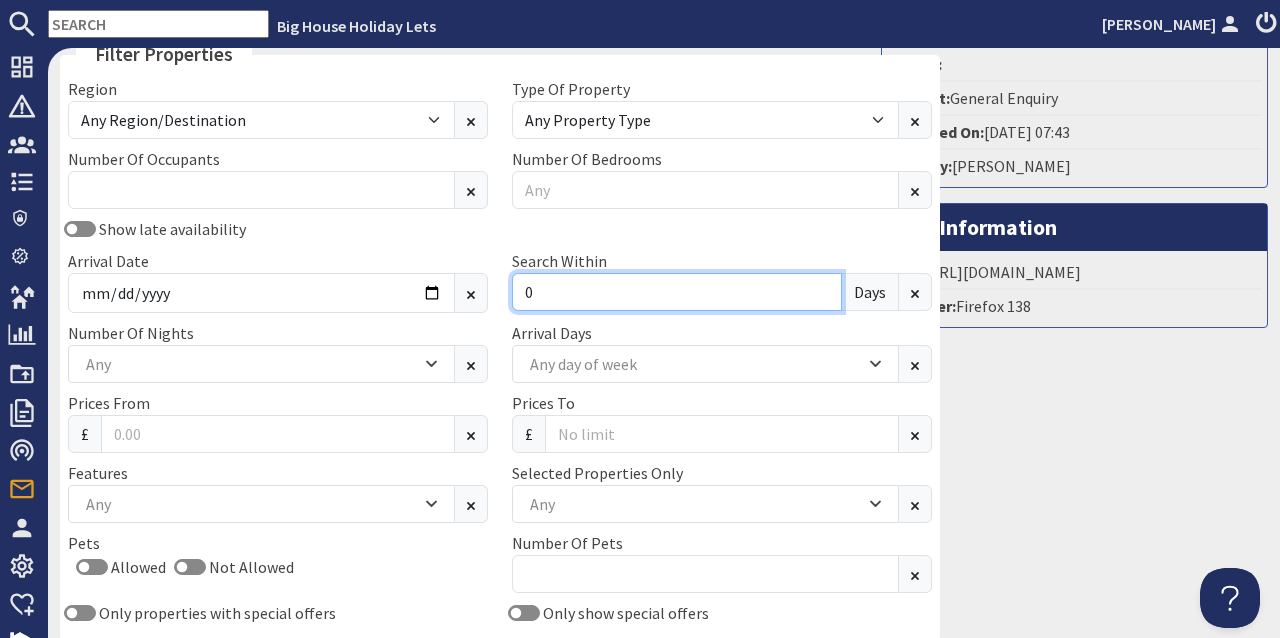 scroll, scrollTop: 300, scrollLeft: 0, axis: vertical 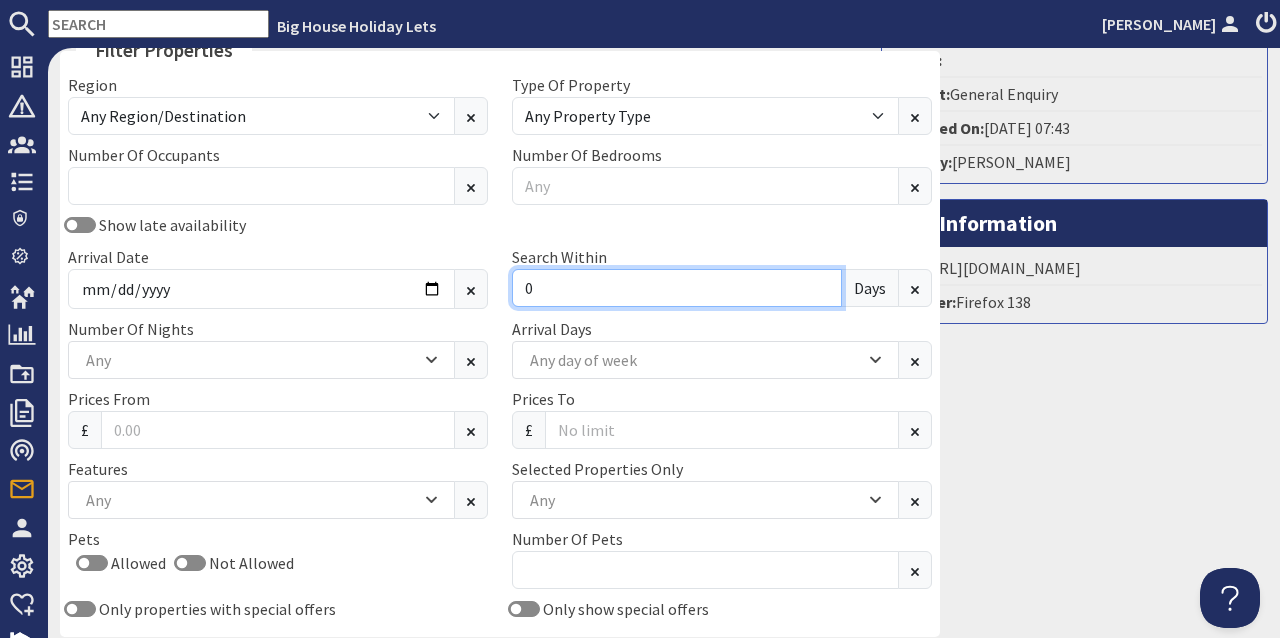 type on "0" 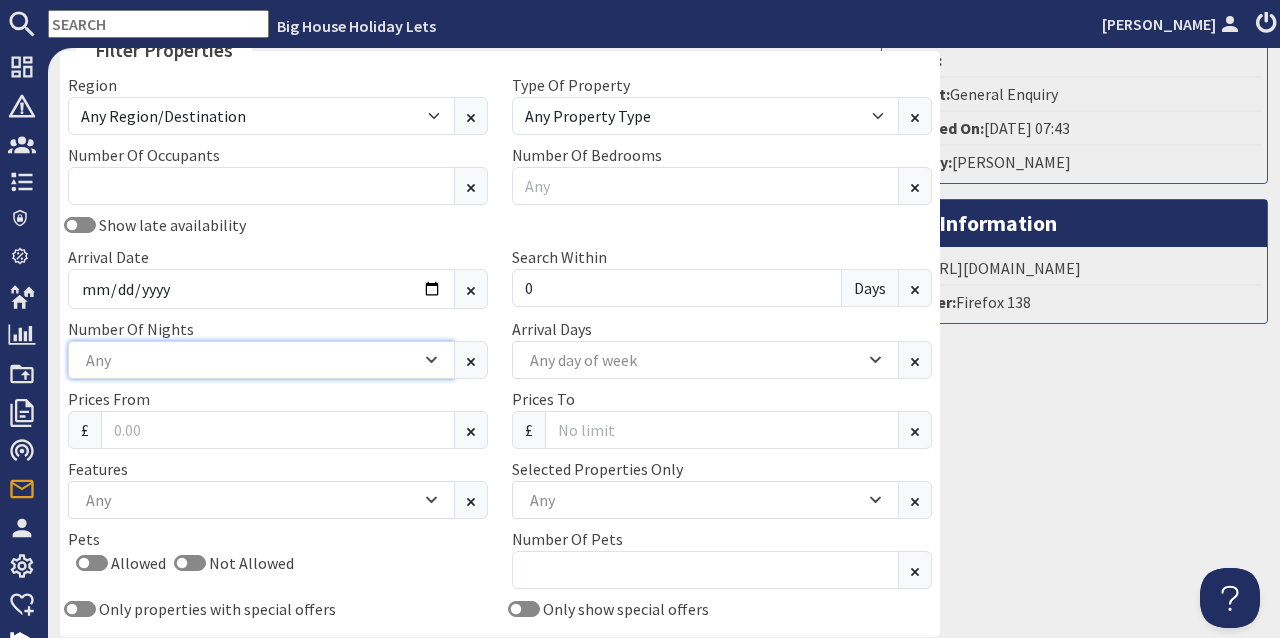 click on "Any" at bounding box center (261, 360) 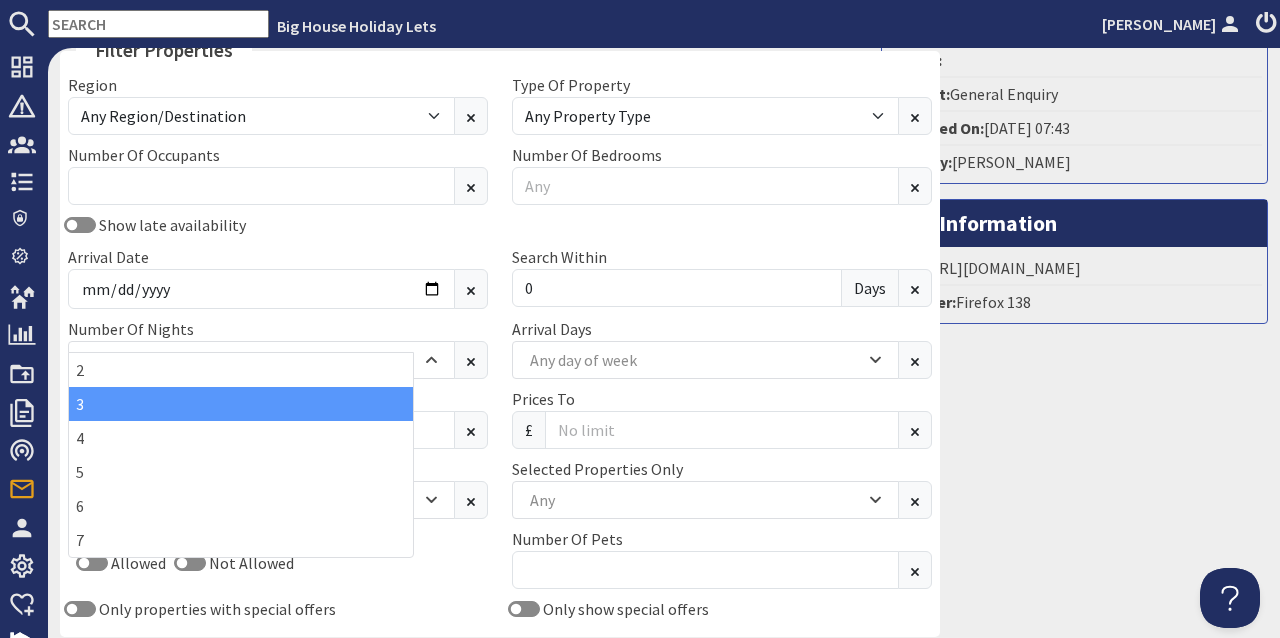 click on "3" at bounding box center [241, 404] 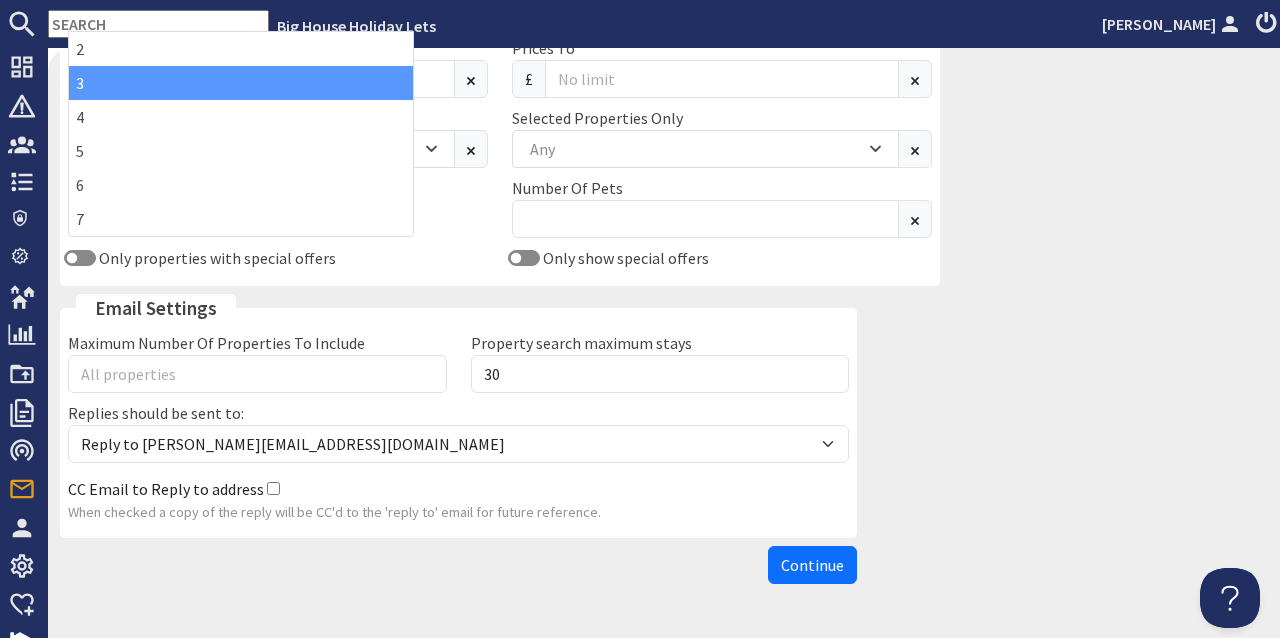 scroll, scrollTop: 657, scrollLeft: 0, axis: vertical 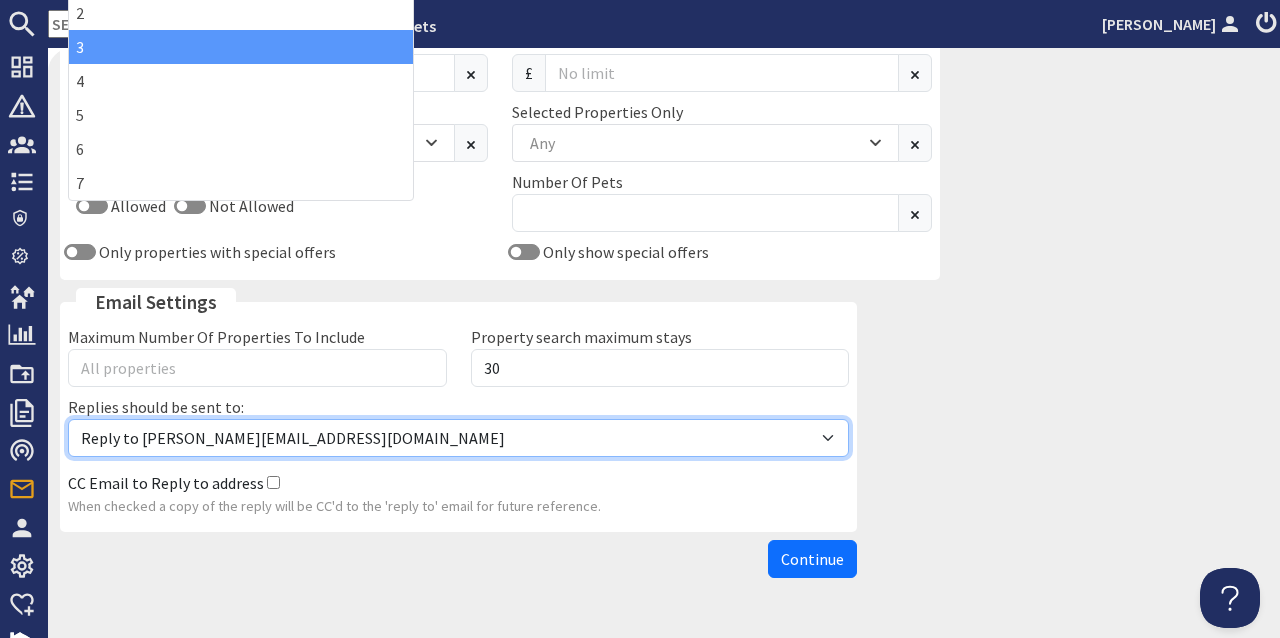 select on "reply_to_composer" 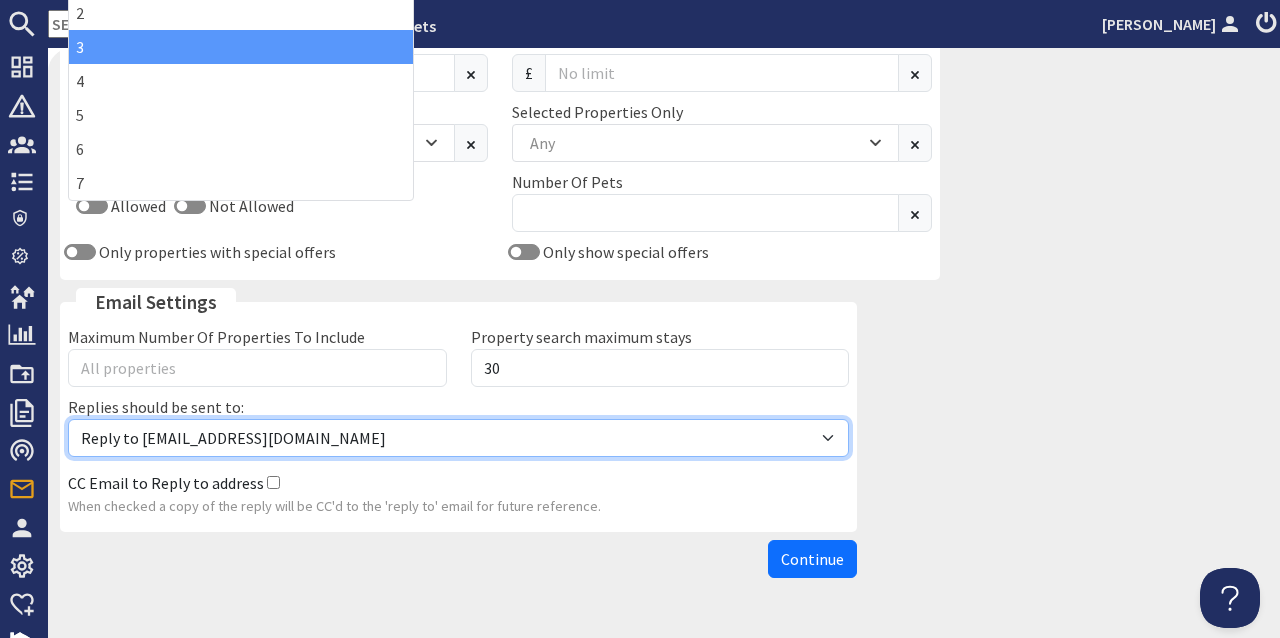 click on "Reply to enquiries@bhhl.co.uk" at bounding box center (0, 0) 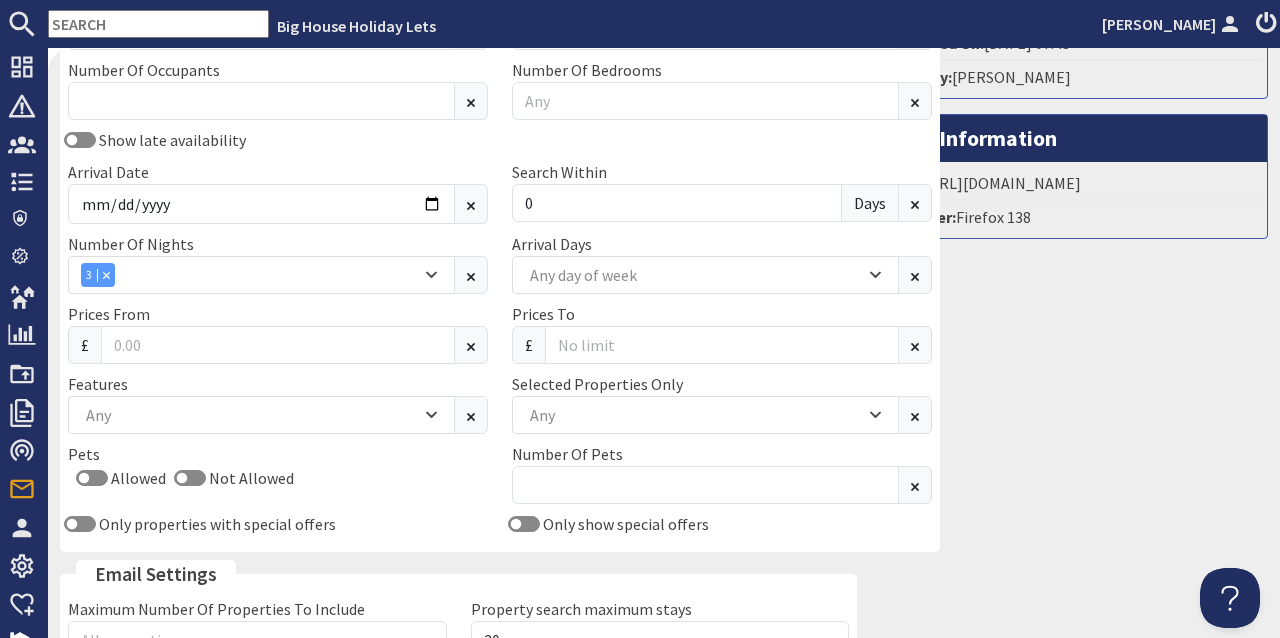 scroll, scrollTop: 377, scrollLeft: 0, axis: vertical 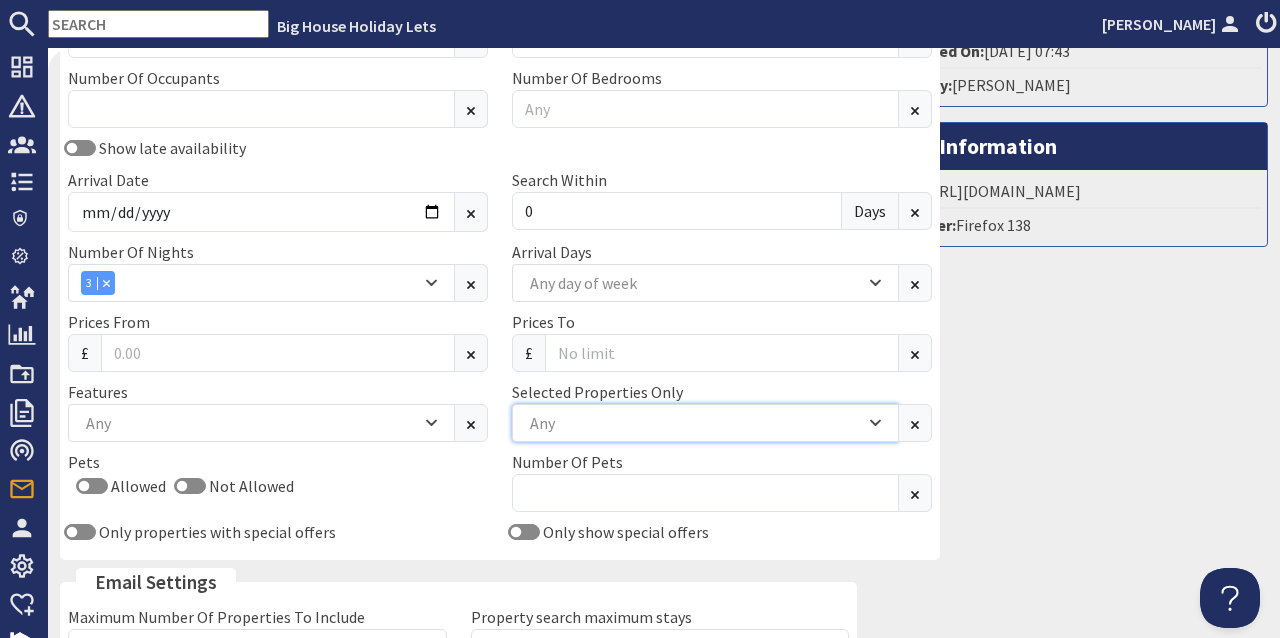 click 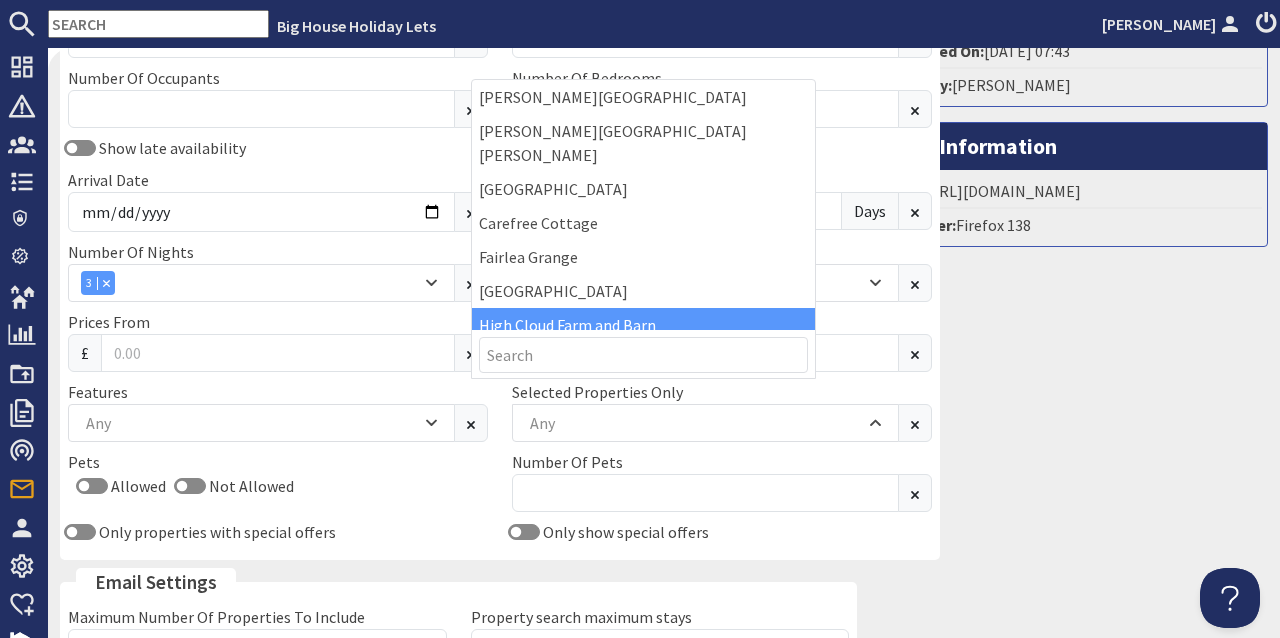 click on "High Cloud Farm and Barn" at bounding box center (644, 325) 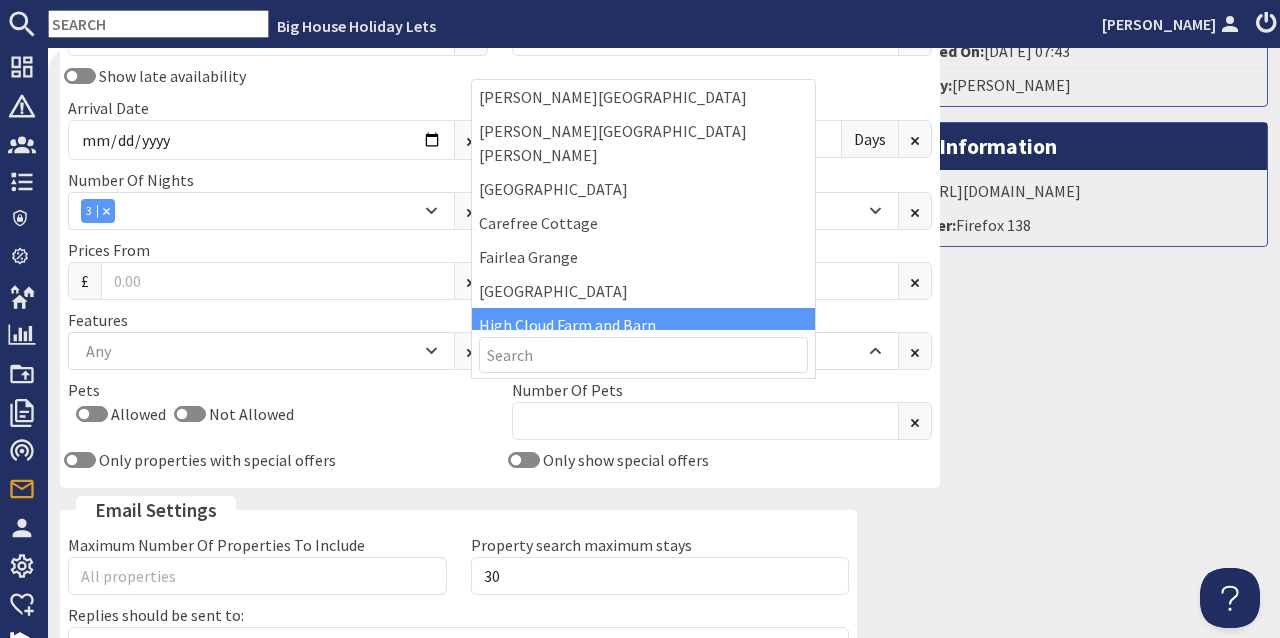 scroll, scrollTop: 329, scrollLeft: 0, axis: vertical 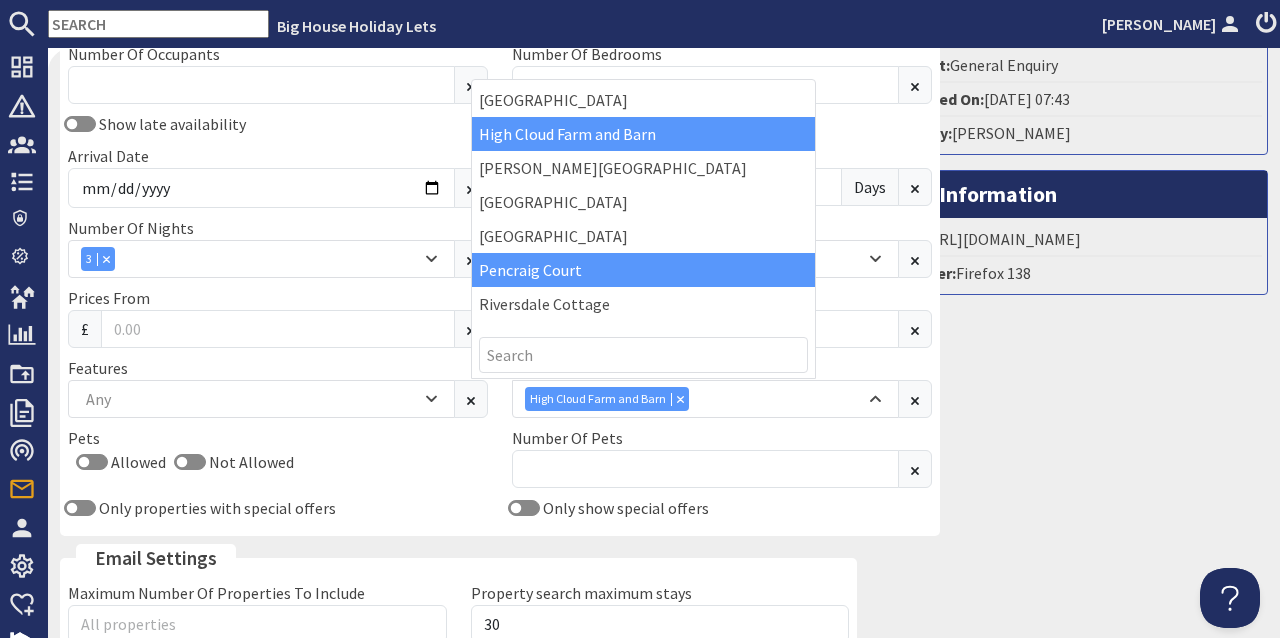 click on "Pencraig Court" at bounding box center [644, 270] 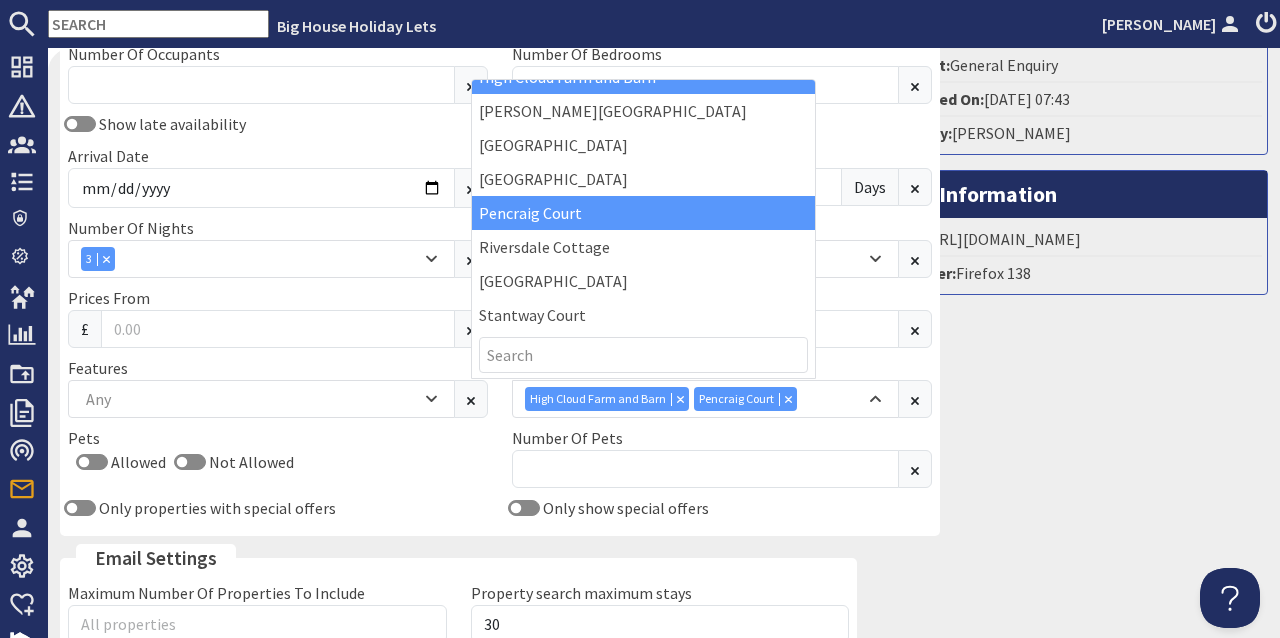 scroll, scrollTop: 295, scrollLeft: 0, axis: vertical 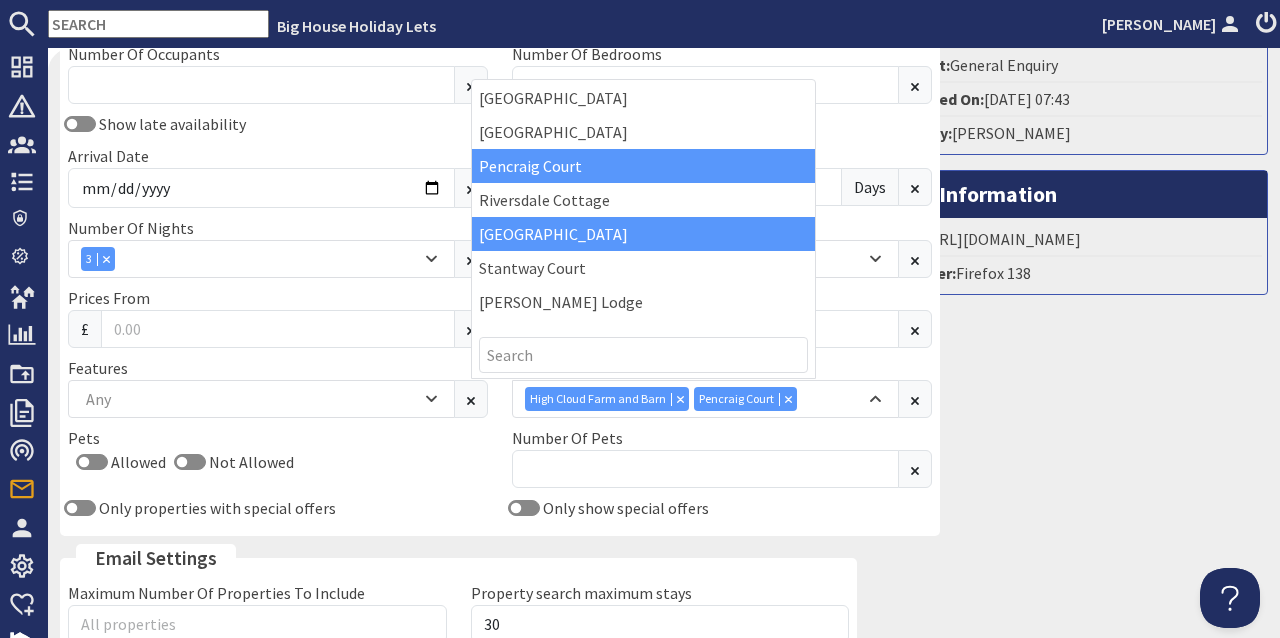 click on "[GEOGRAPHIC_DATA]" at bounding box center (644, 234) 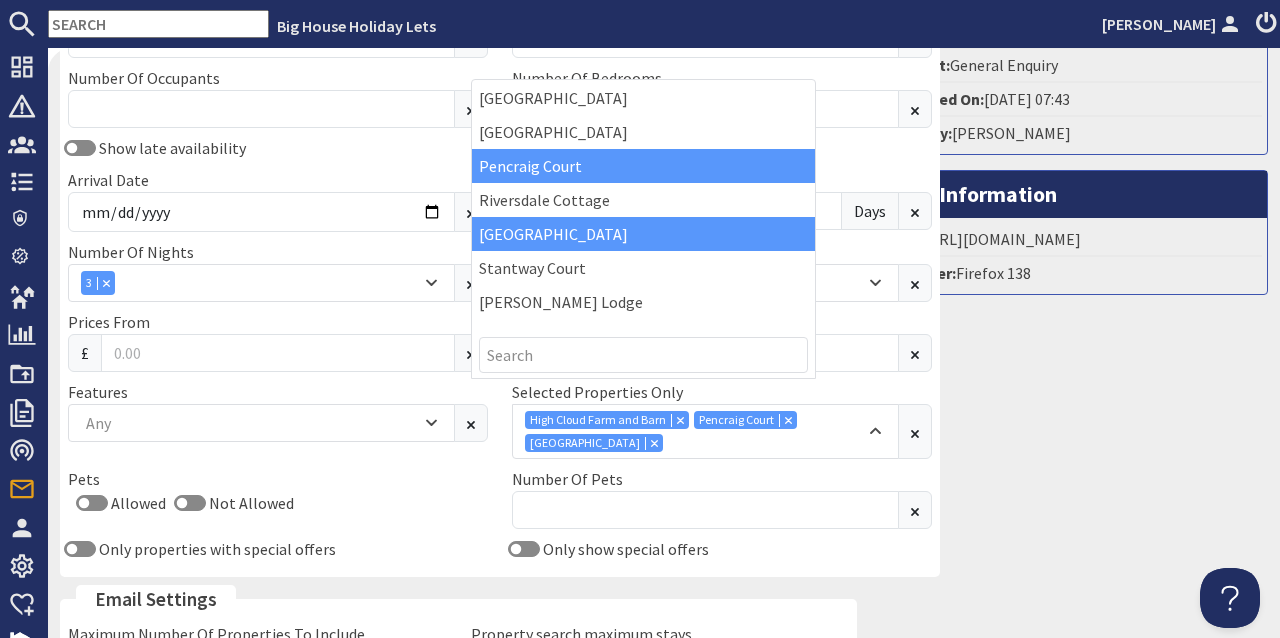 scroll, scrollTop: 362, scrollLeft: 0, axis: vertical 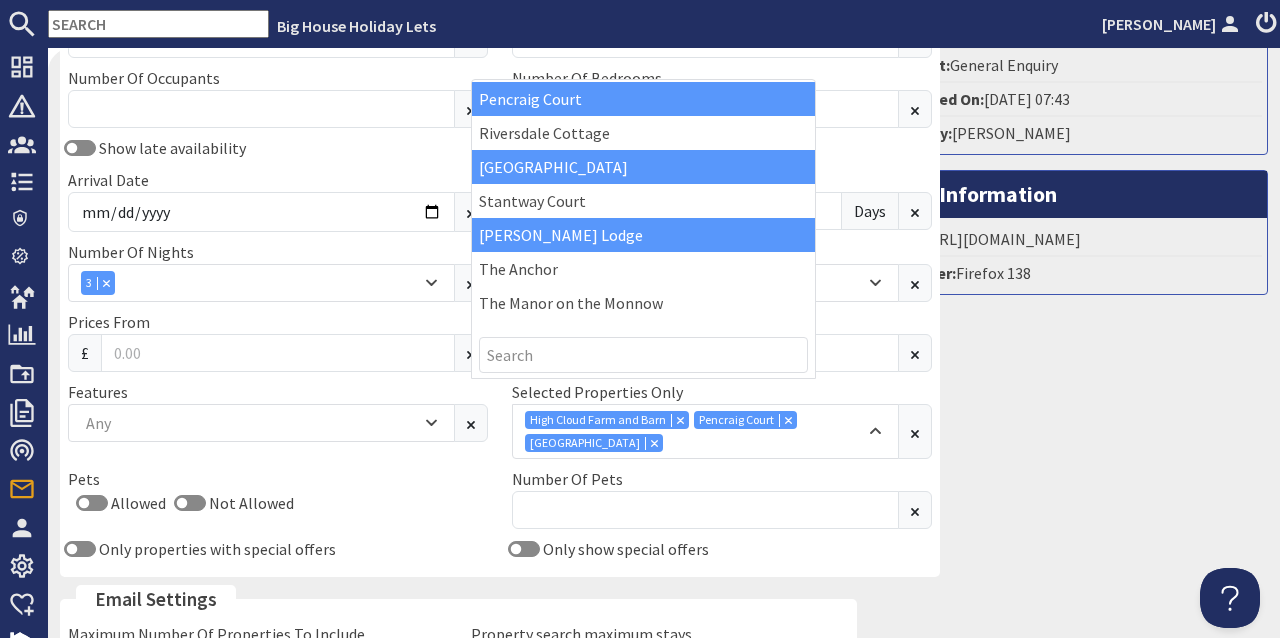 click on "[PERSON_NAME] Lodge" at bounding box center [644, 235] 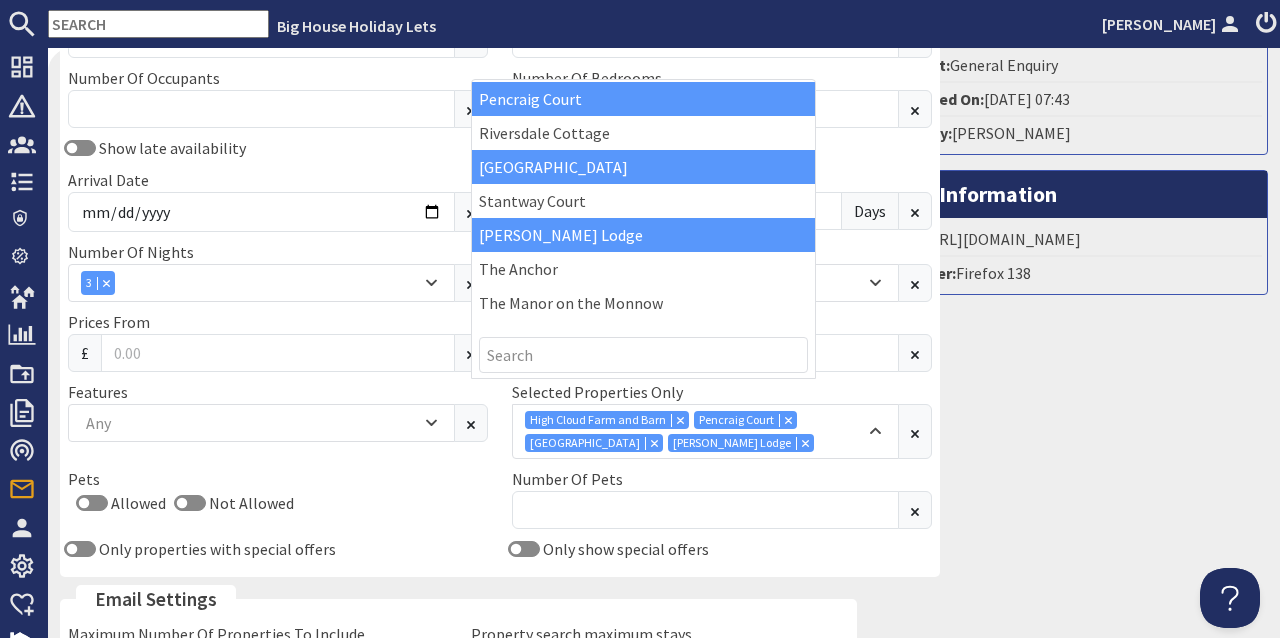 scroll, scrollTop: 353, scrollLeft: 0, axis: vertical 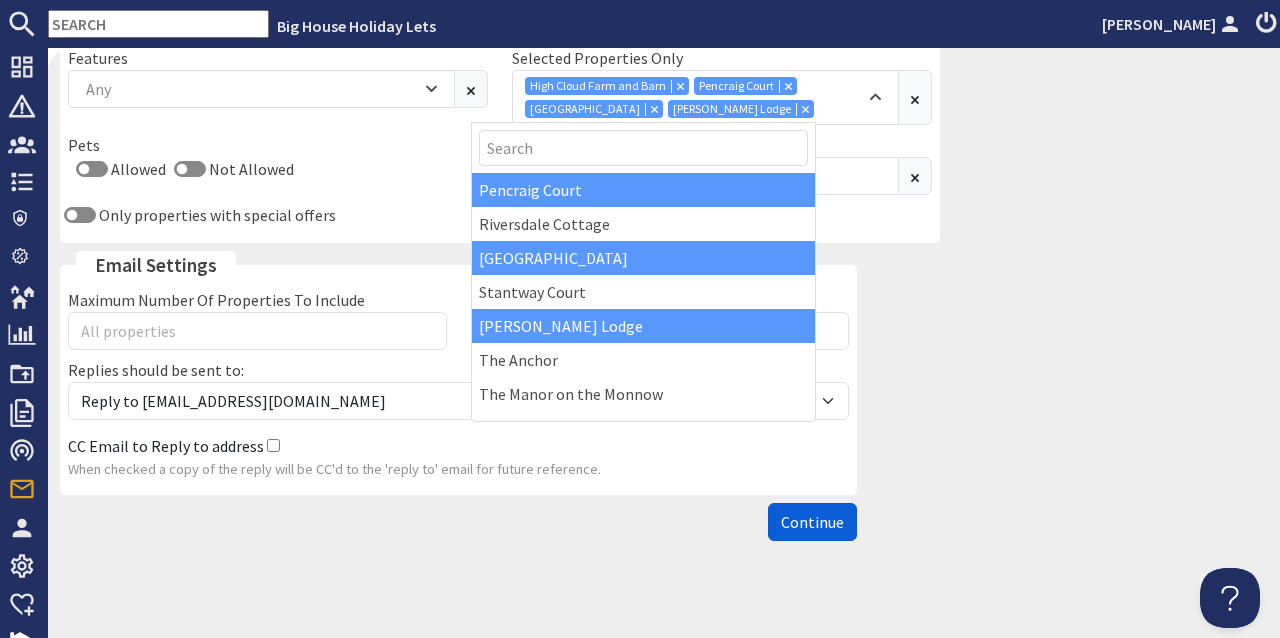 click on "Continue" at bounding box center (812, 522) 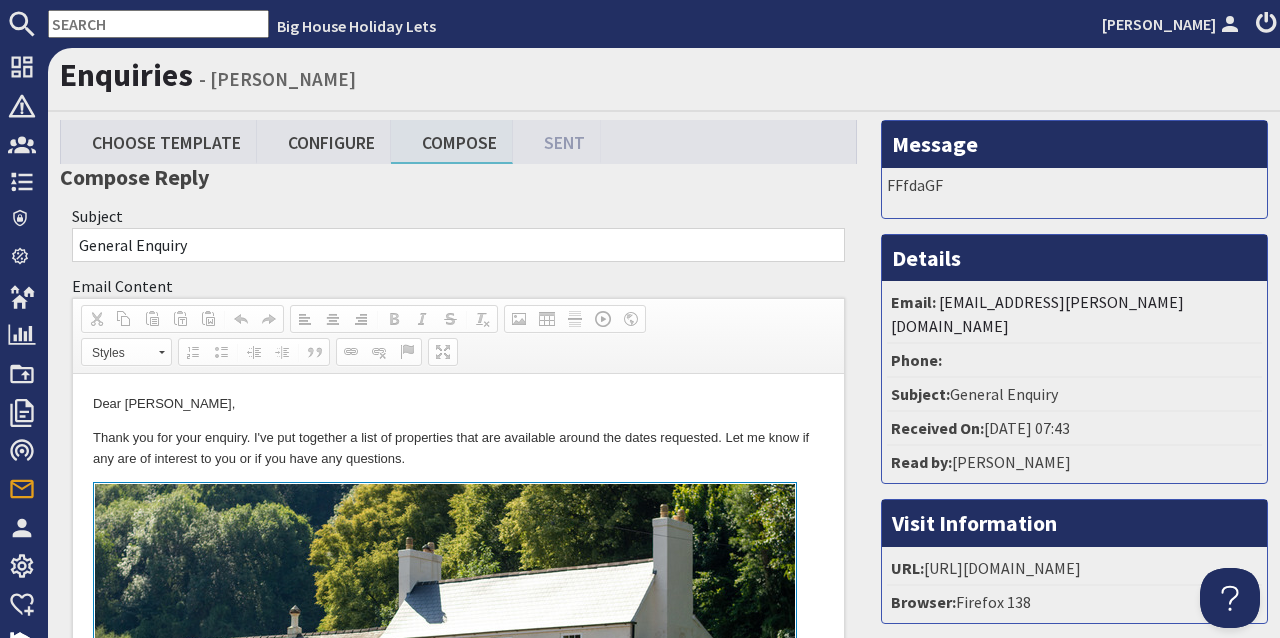 scroll, scrollTop: 0, scrollLeft: 0, axis: both 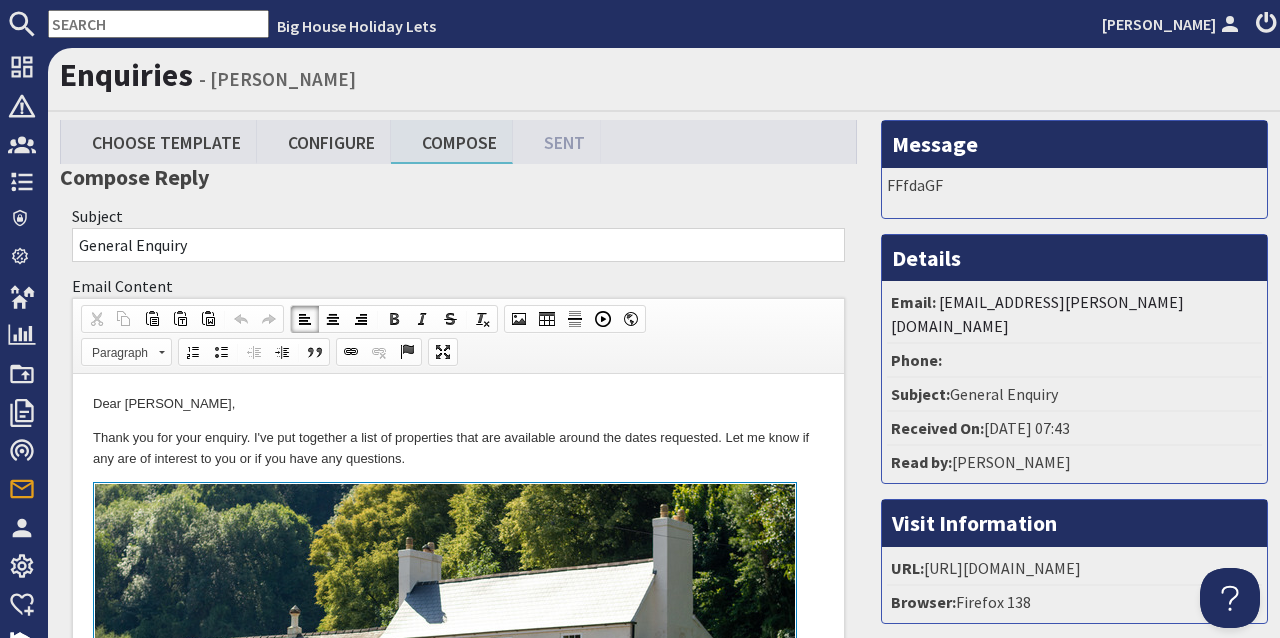 click on "Dear Niya Pollock," at bounding box center (458, 404) 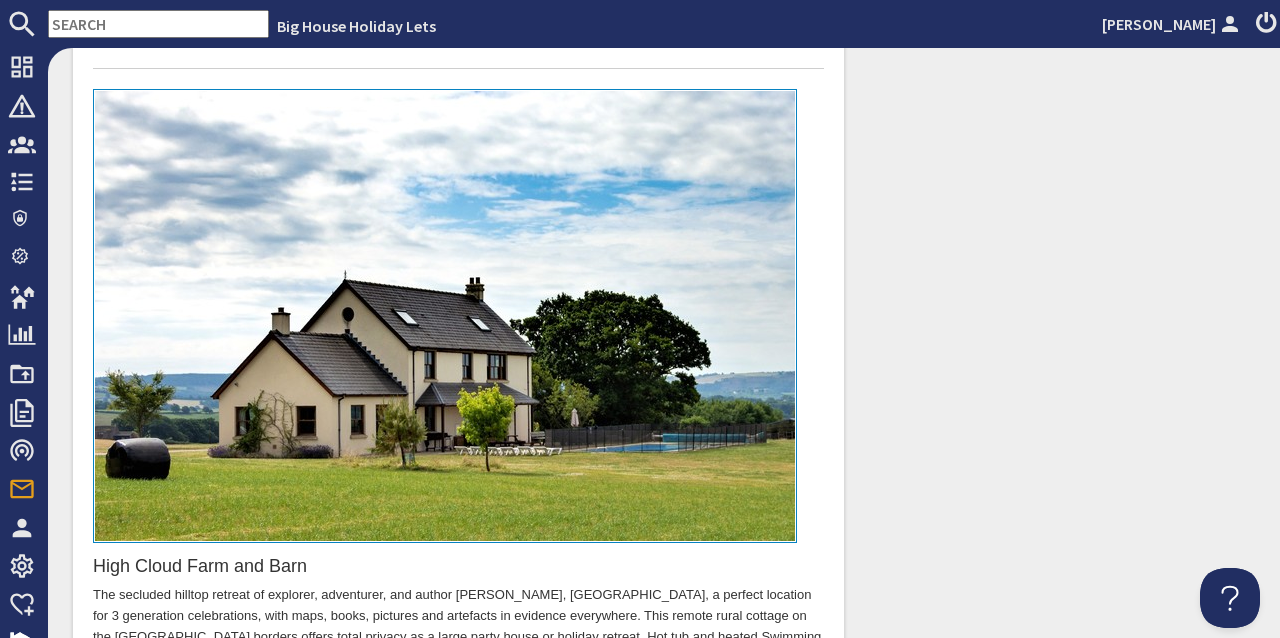 scroll, scrollTop: 1258, scrollLeft: 0, axis: vertical 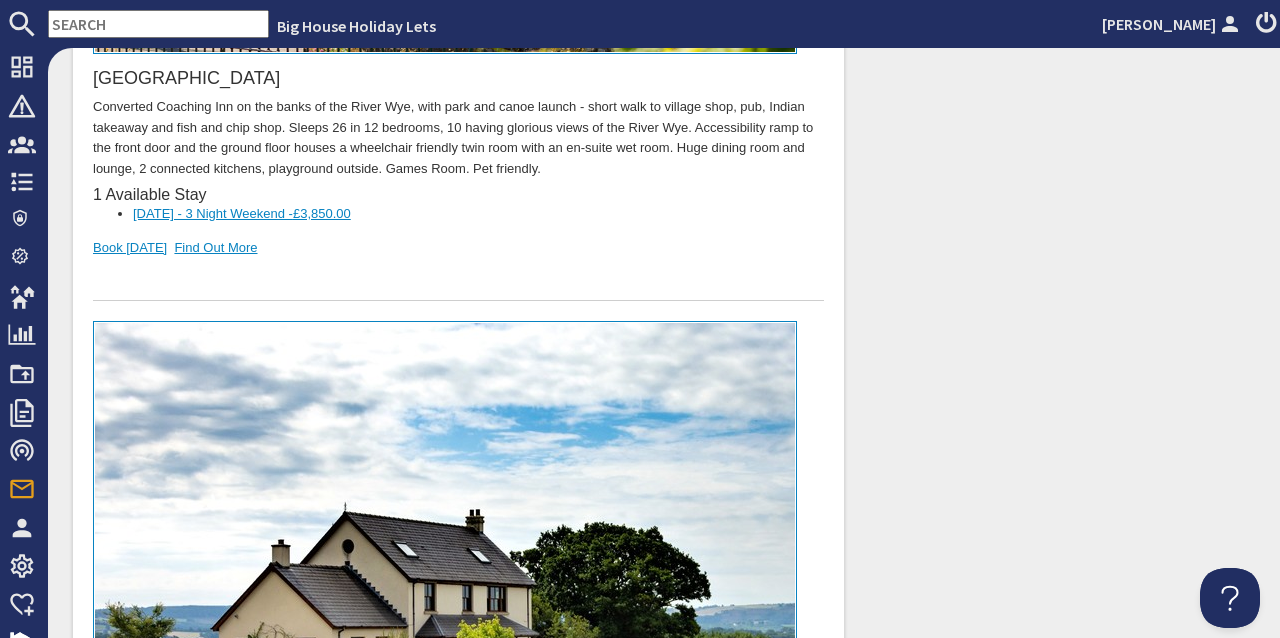 click on "£3,850.00" at bounding box center (322, 214) 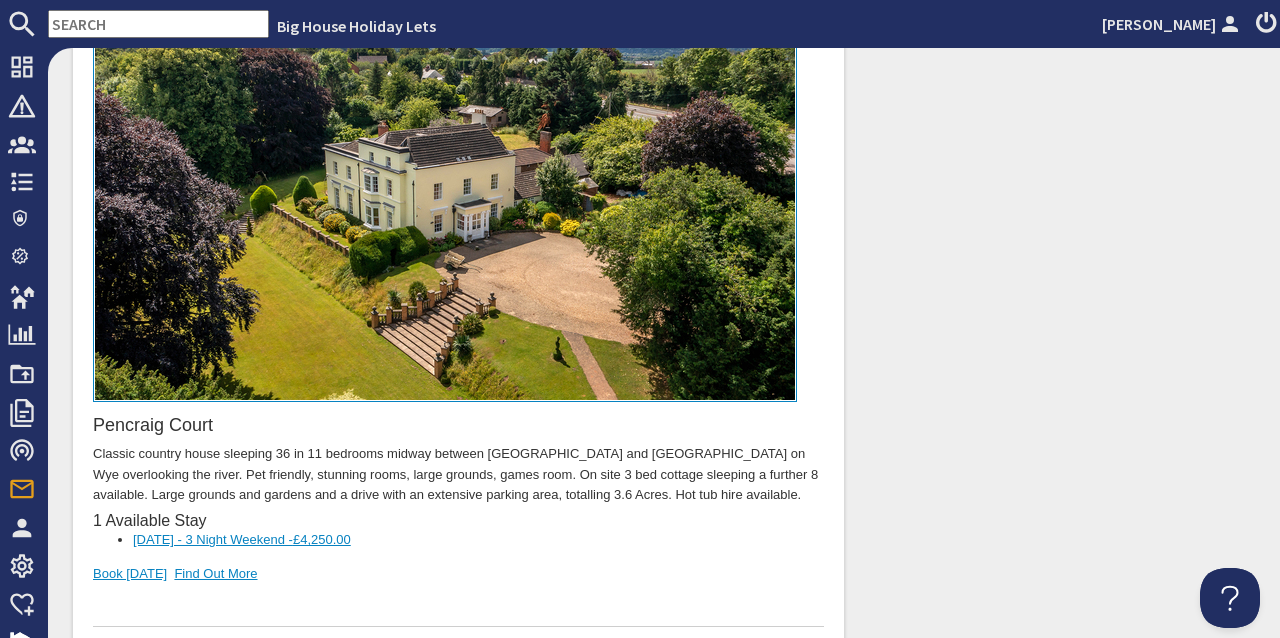 scroll, scrollTop: 2028, scrollLeft: 0, axis: vertical 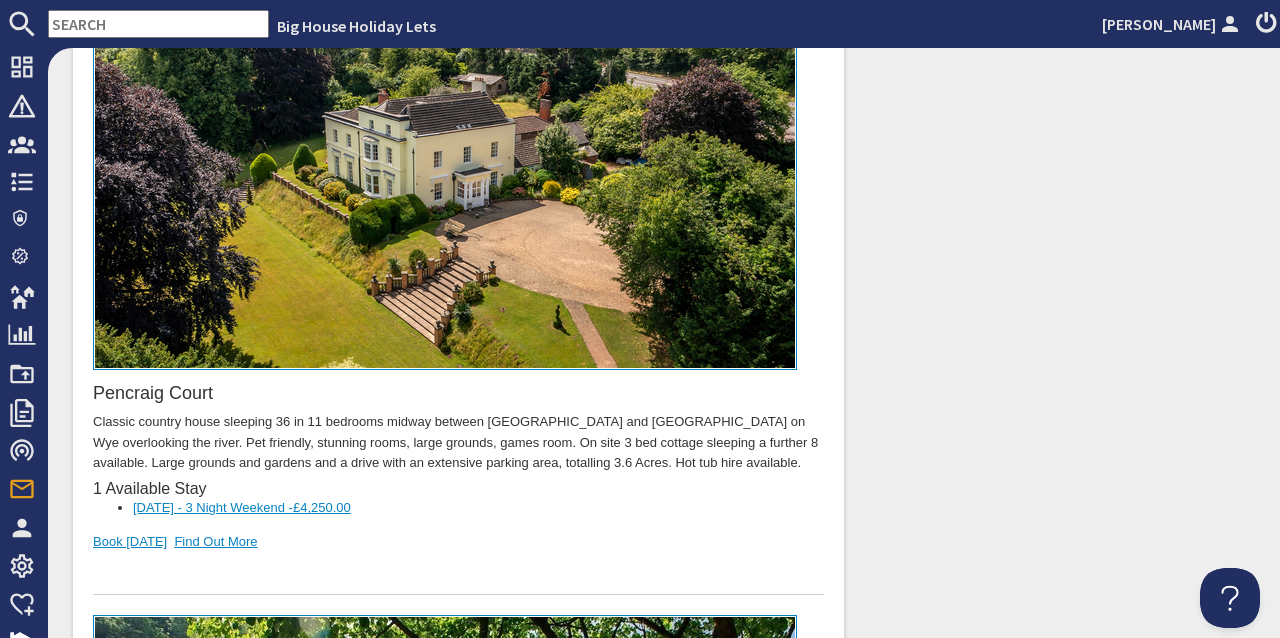 click on "£4,250.00" at bounding box center [322, 508] 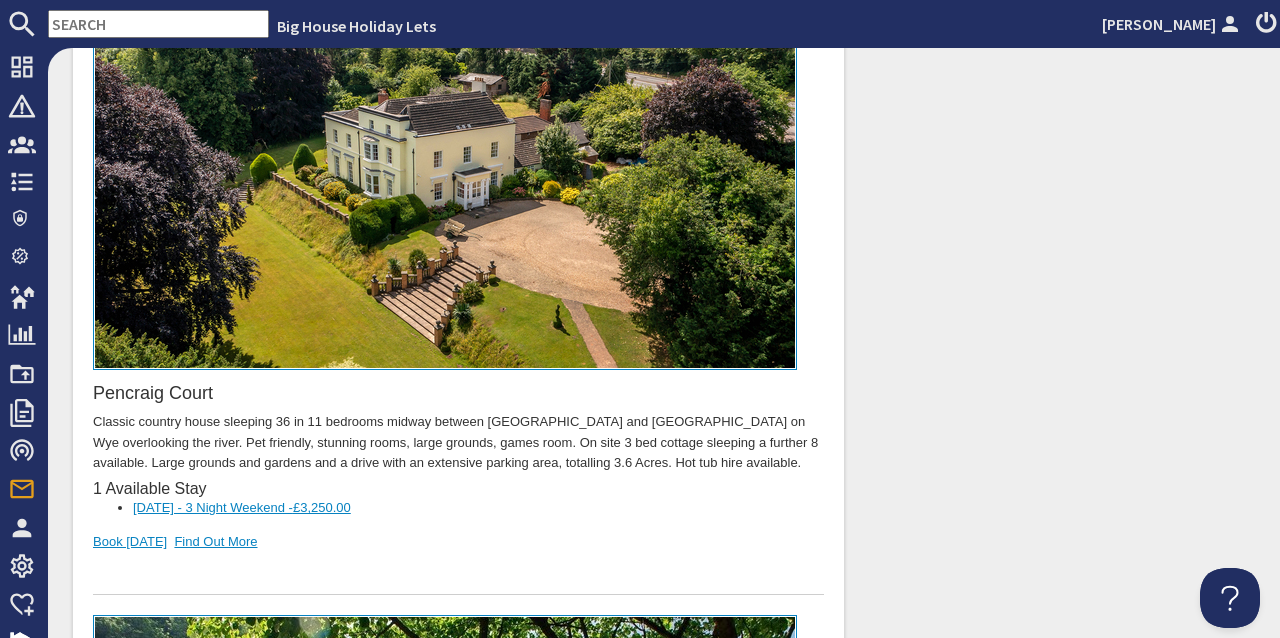 click on "£3,250.00" at bounding box center (322, 508) 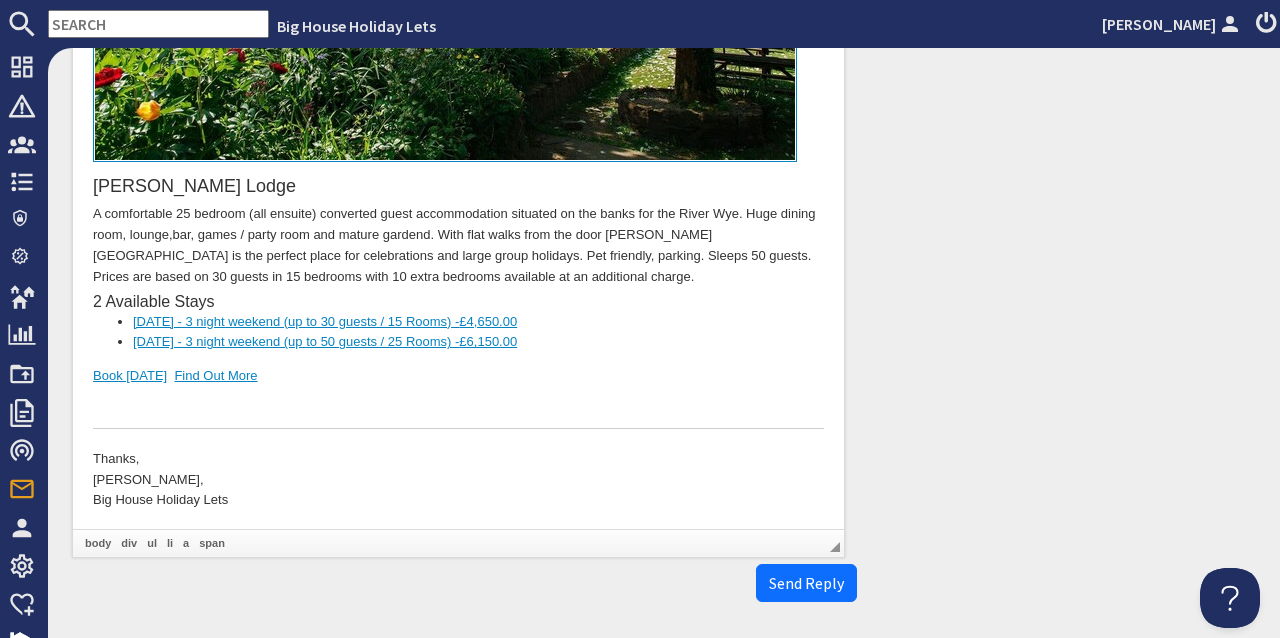 scroll, scrollTop: 3010, scrollLeft: 0, axis: vertical 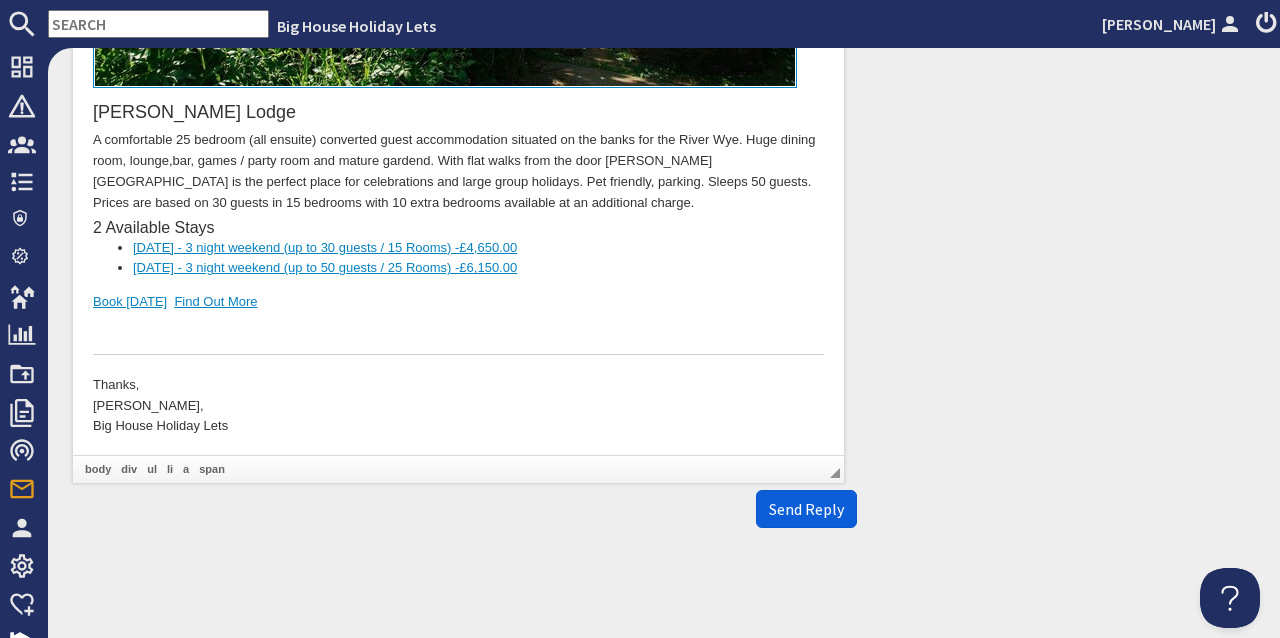 click on "Send Reply" at bounding box center [806, 509] 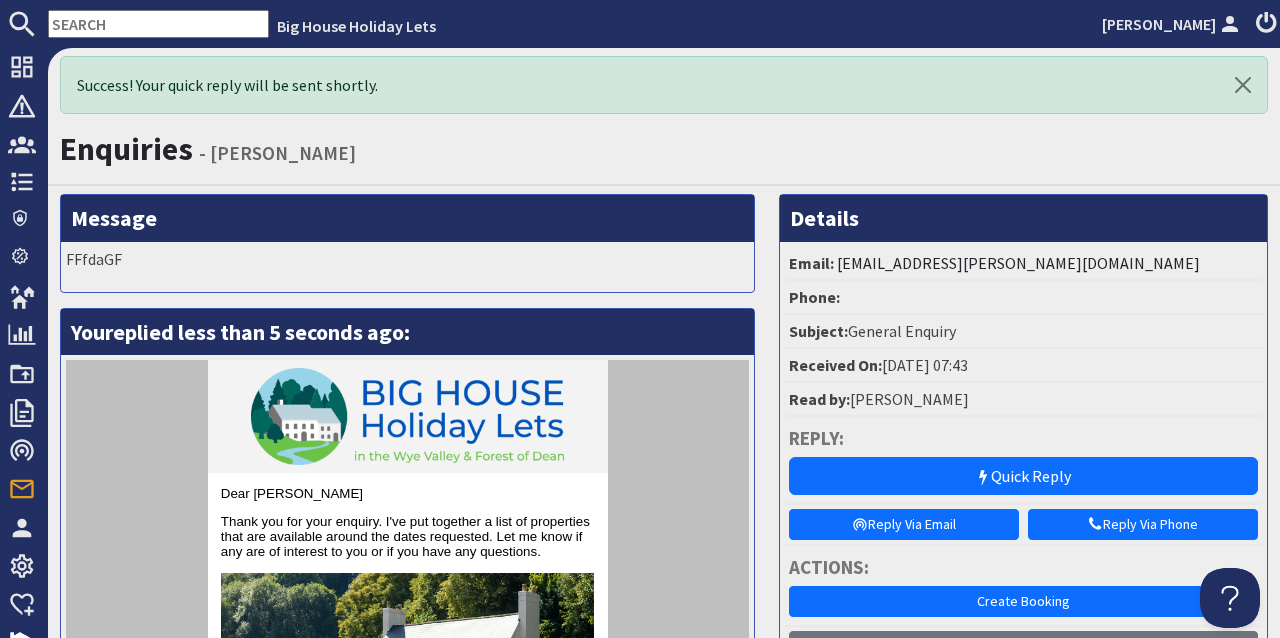scroll, scrollTop: 0, scrollLeft: 0, axis: both 